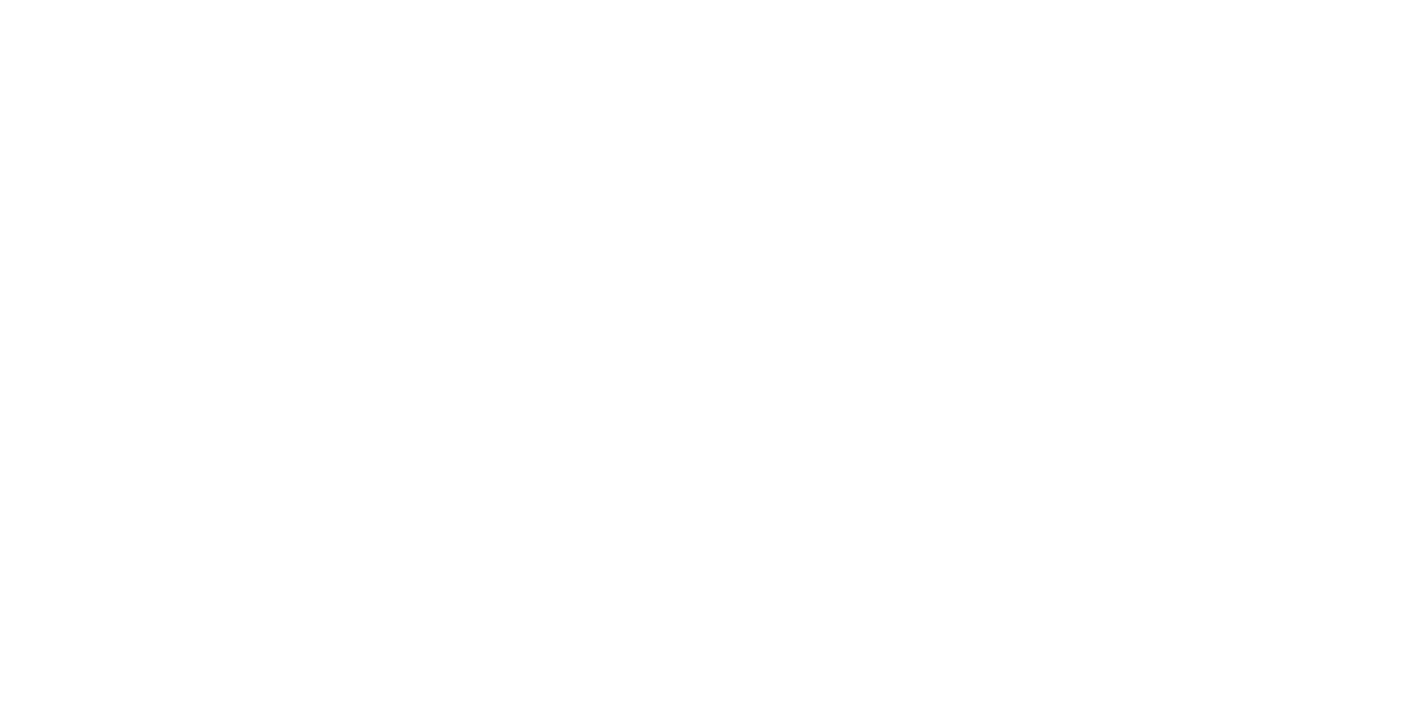 scroll, scrollTop: 0, scrollLeft: 0, axis: both 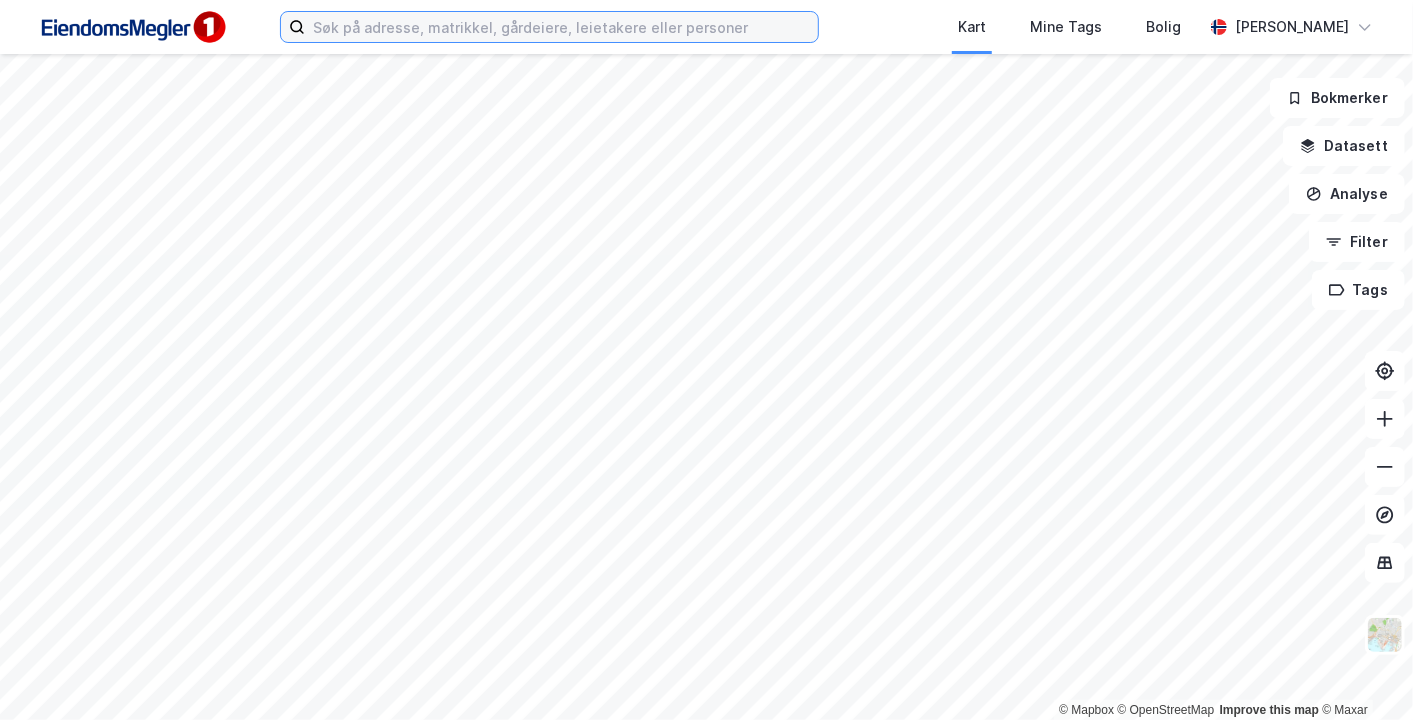 click at bounding box center [561, 27] 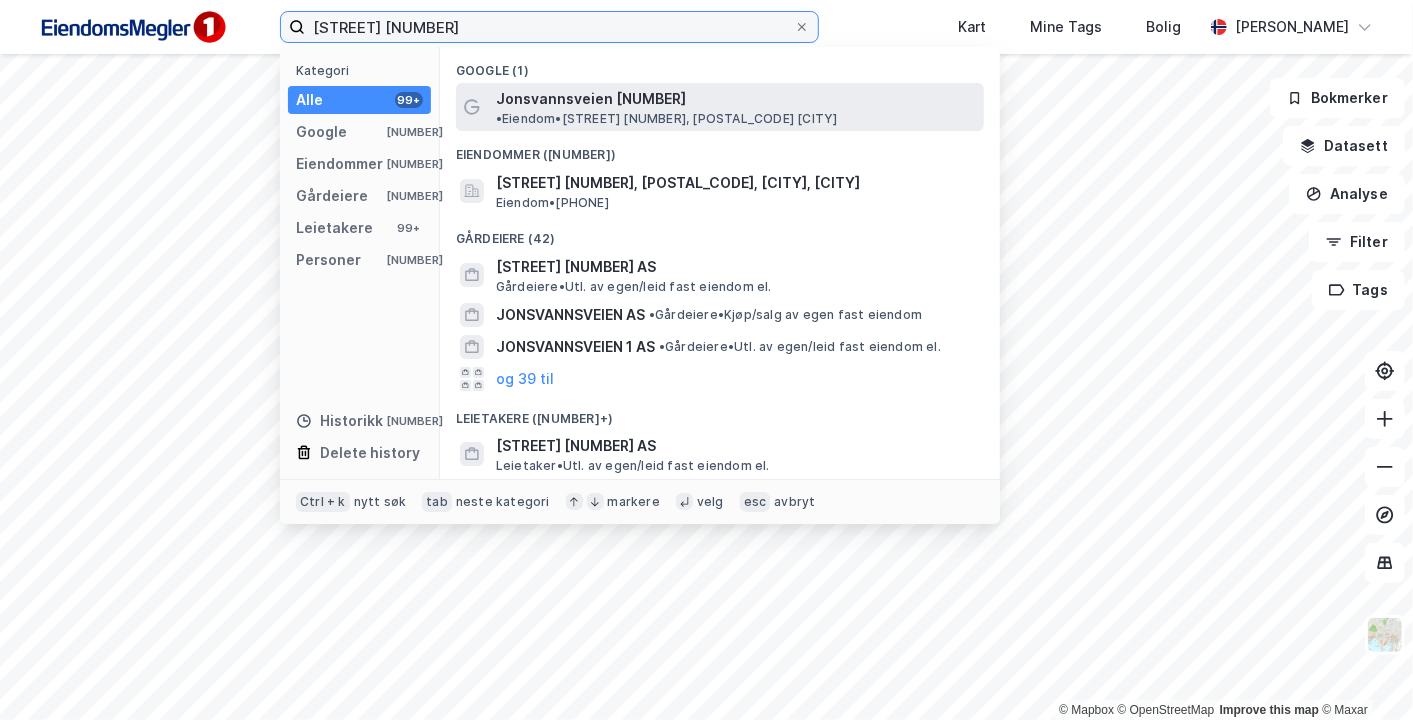 type on "[STREET] [NUMBER]" 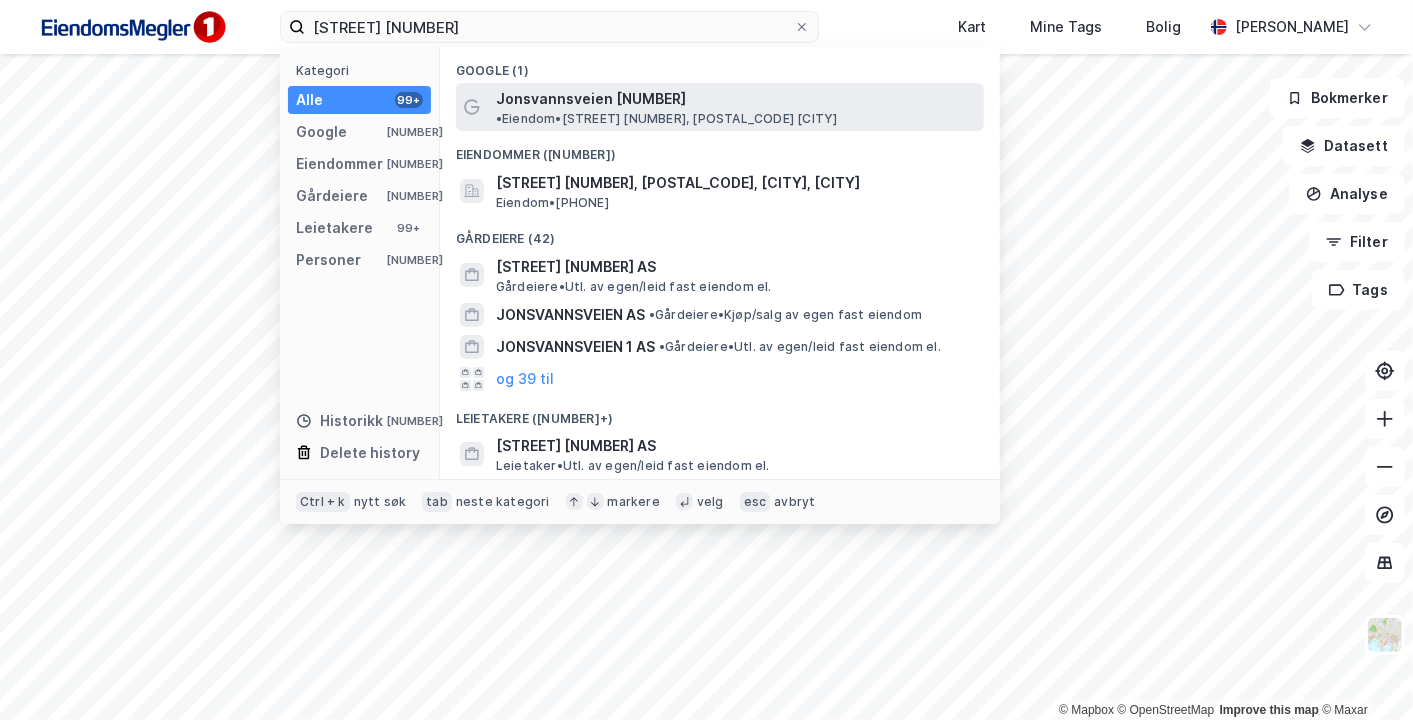 click on "Jonsvannsveien [NUMBER]" at bounding box center [591, 99] 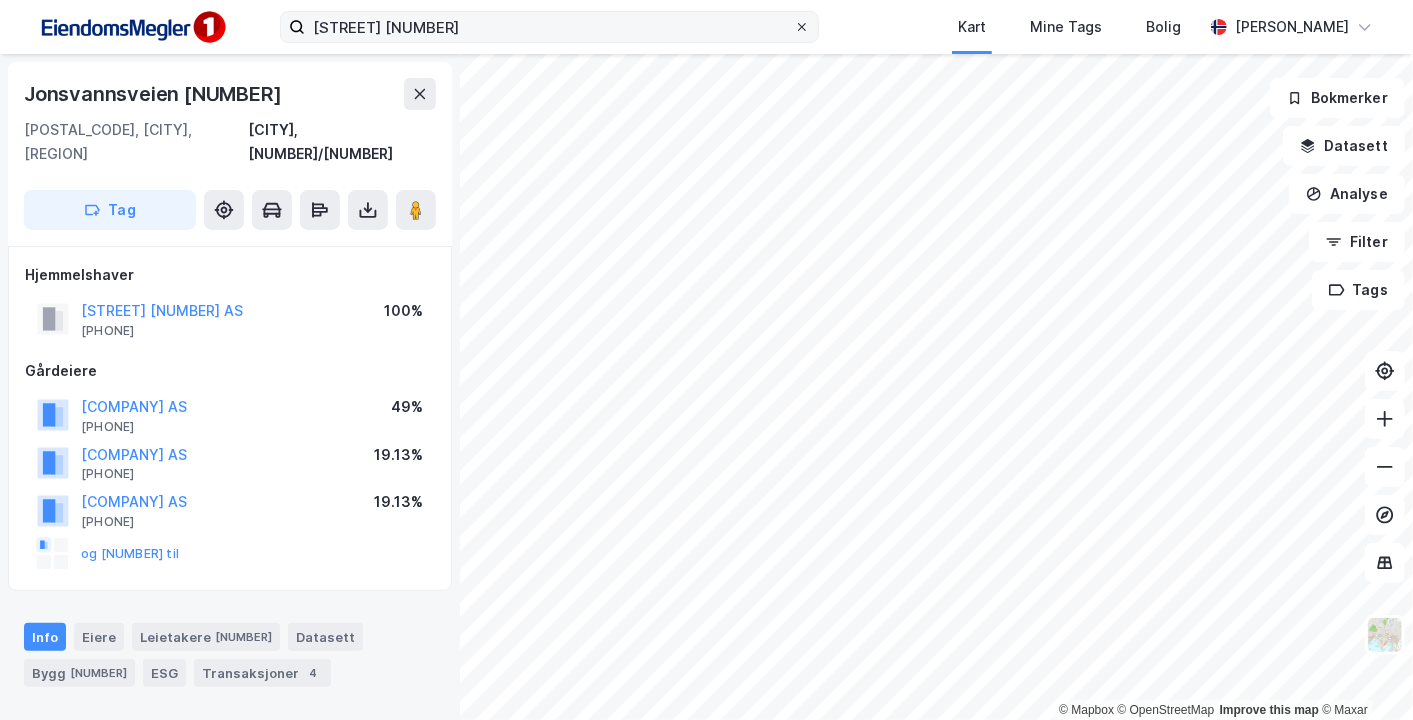 click 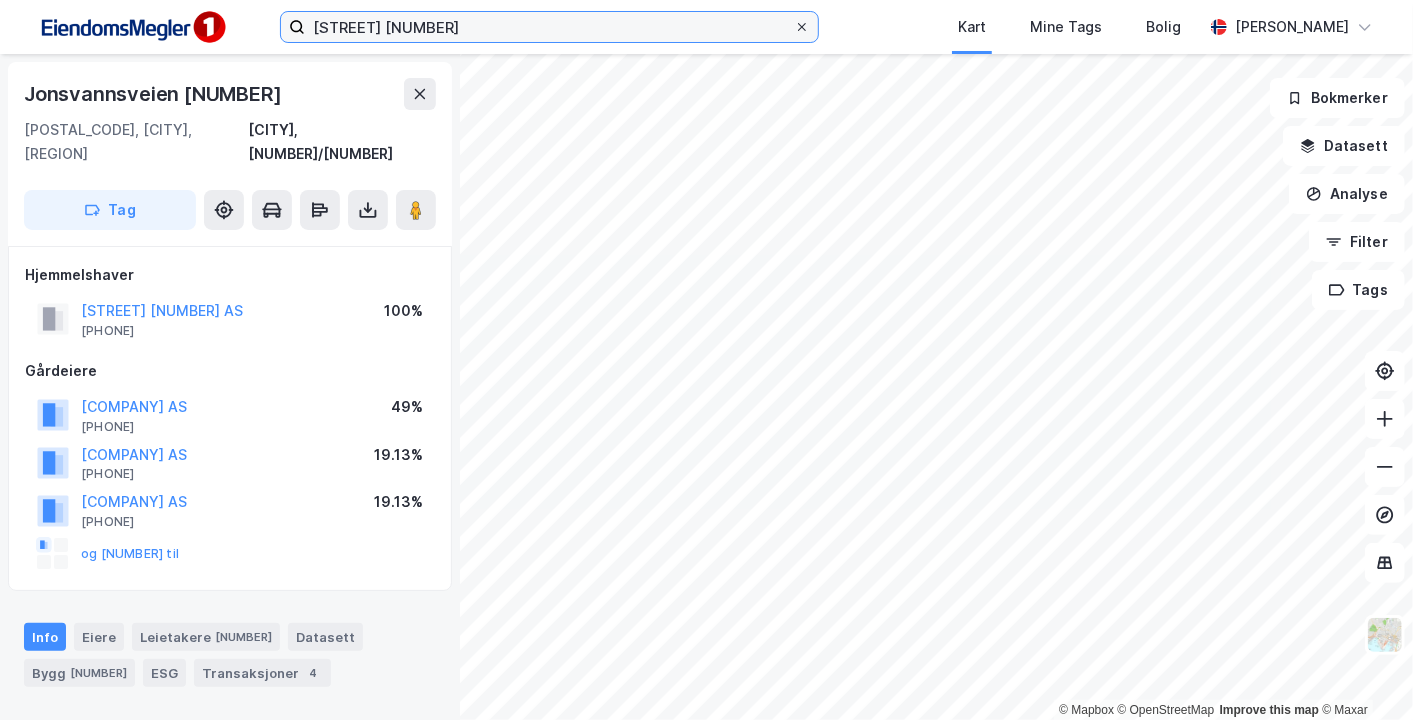 click on "[STREET] [NUMBER]" at bounding box center [549, 27] 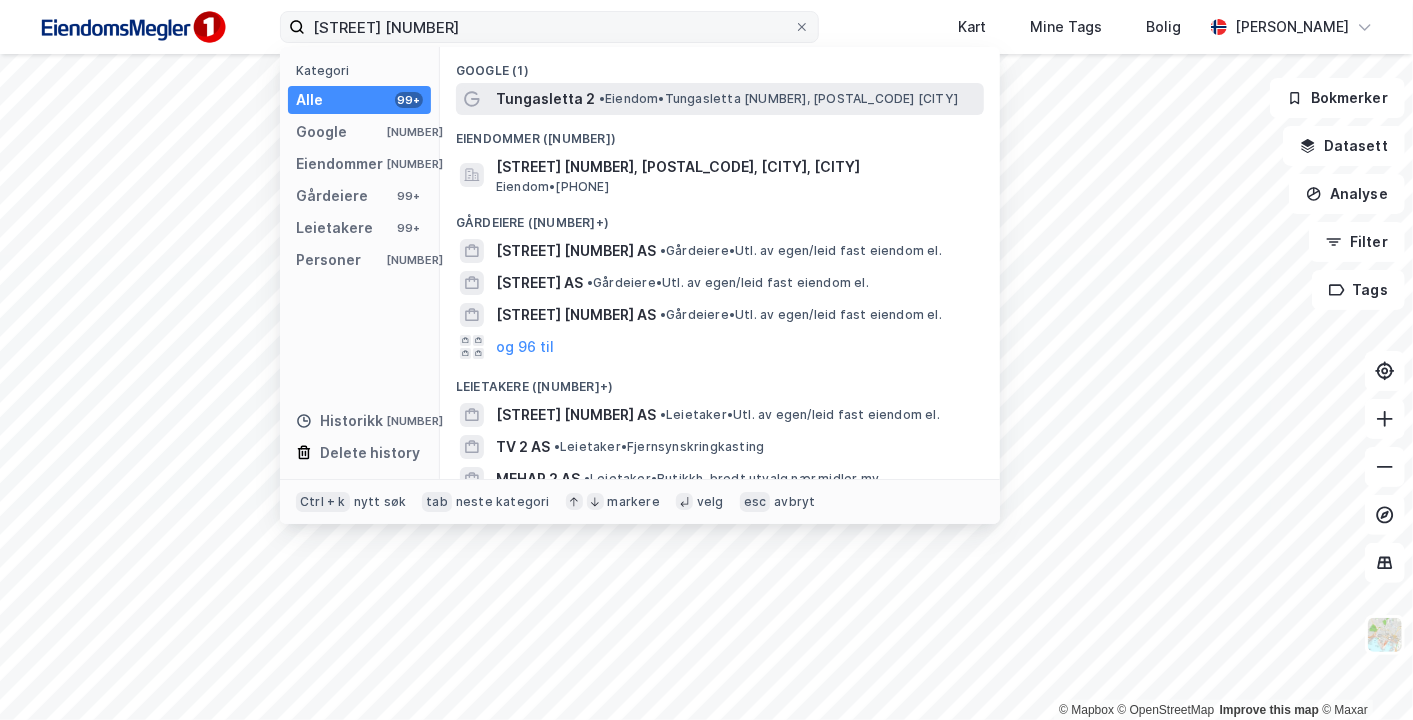 click on "Tungasletta 2" at bounding box center [545, 99] 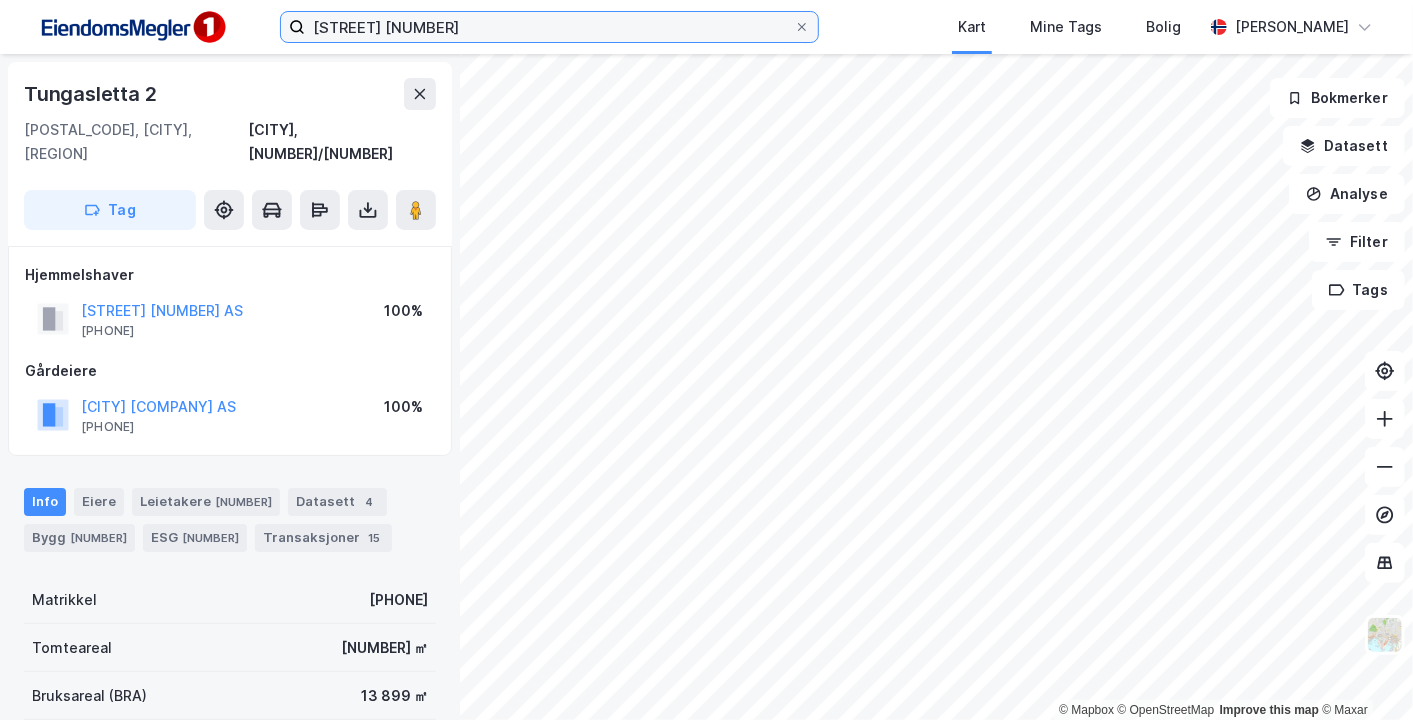 click on "[STREET] [NUMBER]" at bounding box center [549, 27] 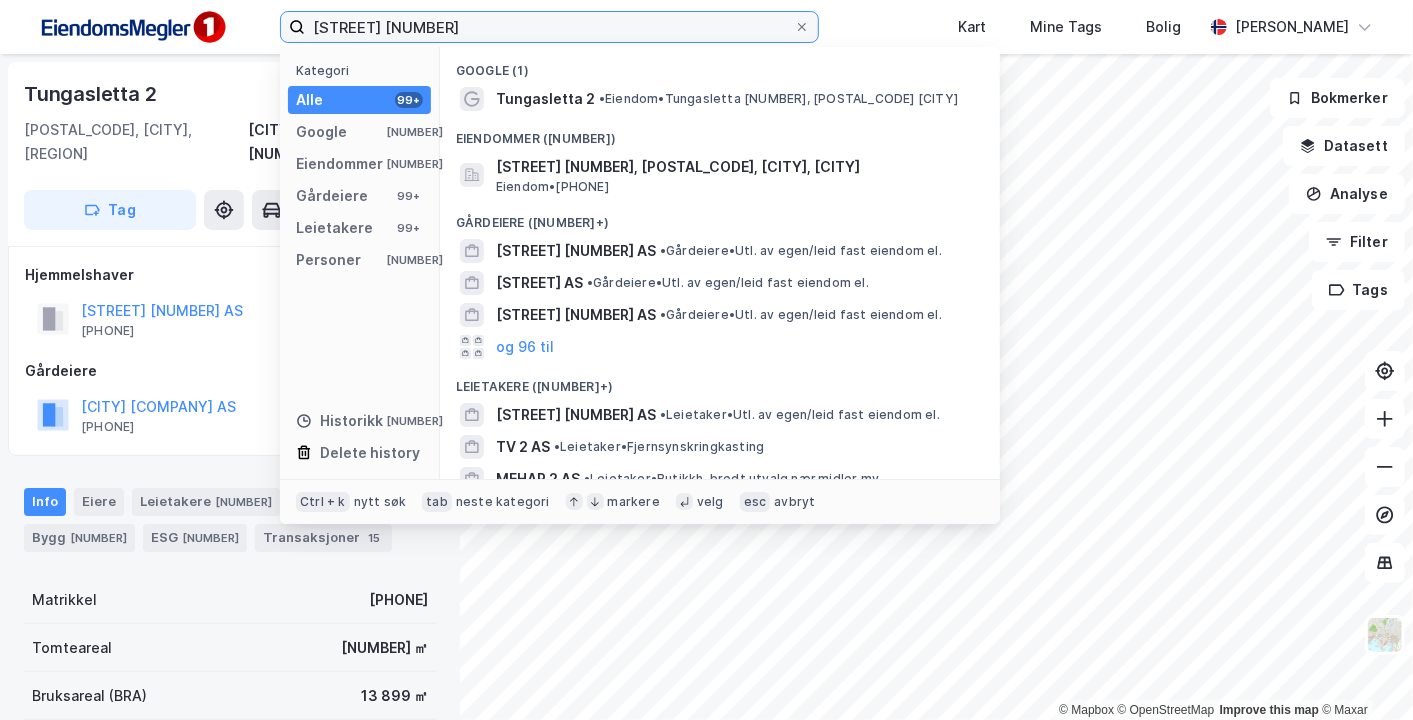 click on "[STREET] [NUMBER]" at bounding box center (549, 27) 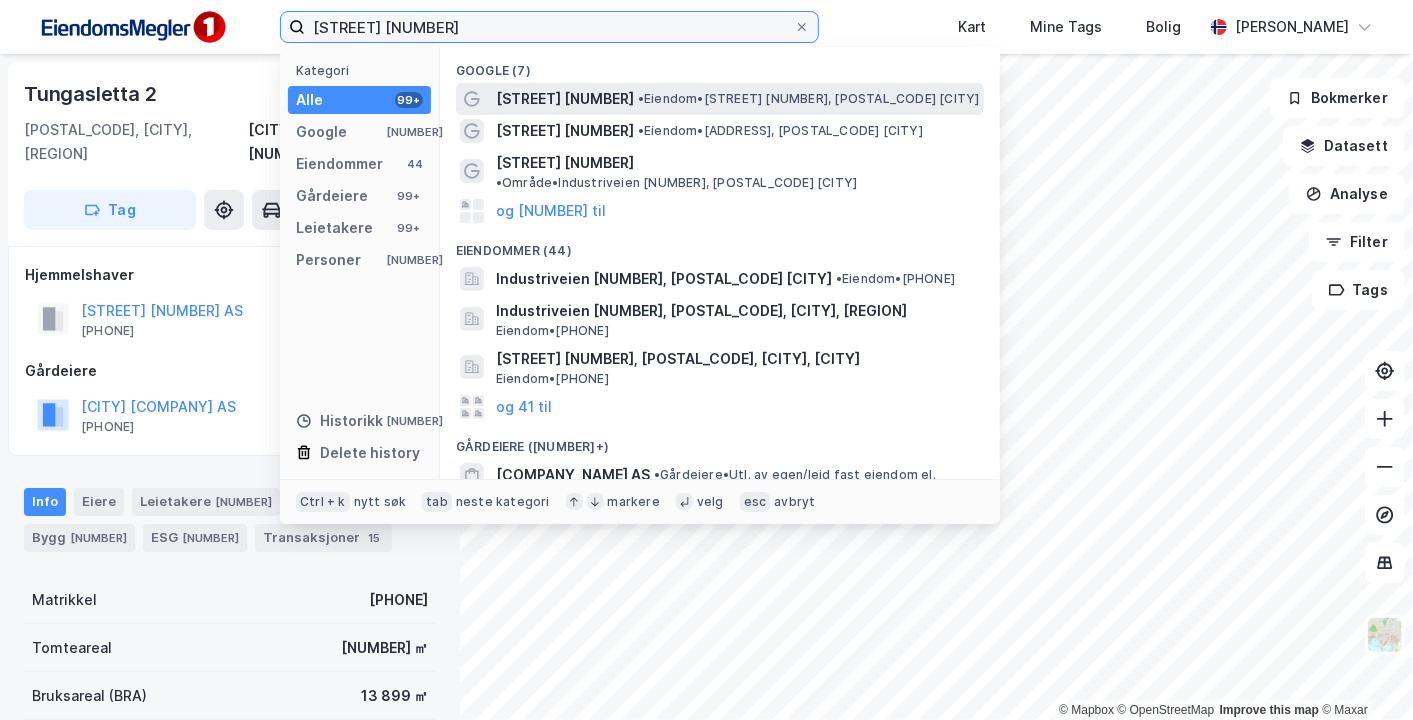 type on "[STREET] [NUMBER]" 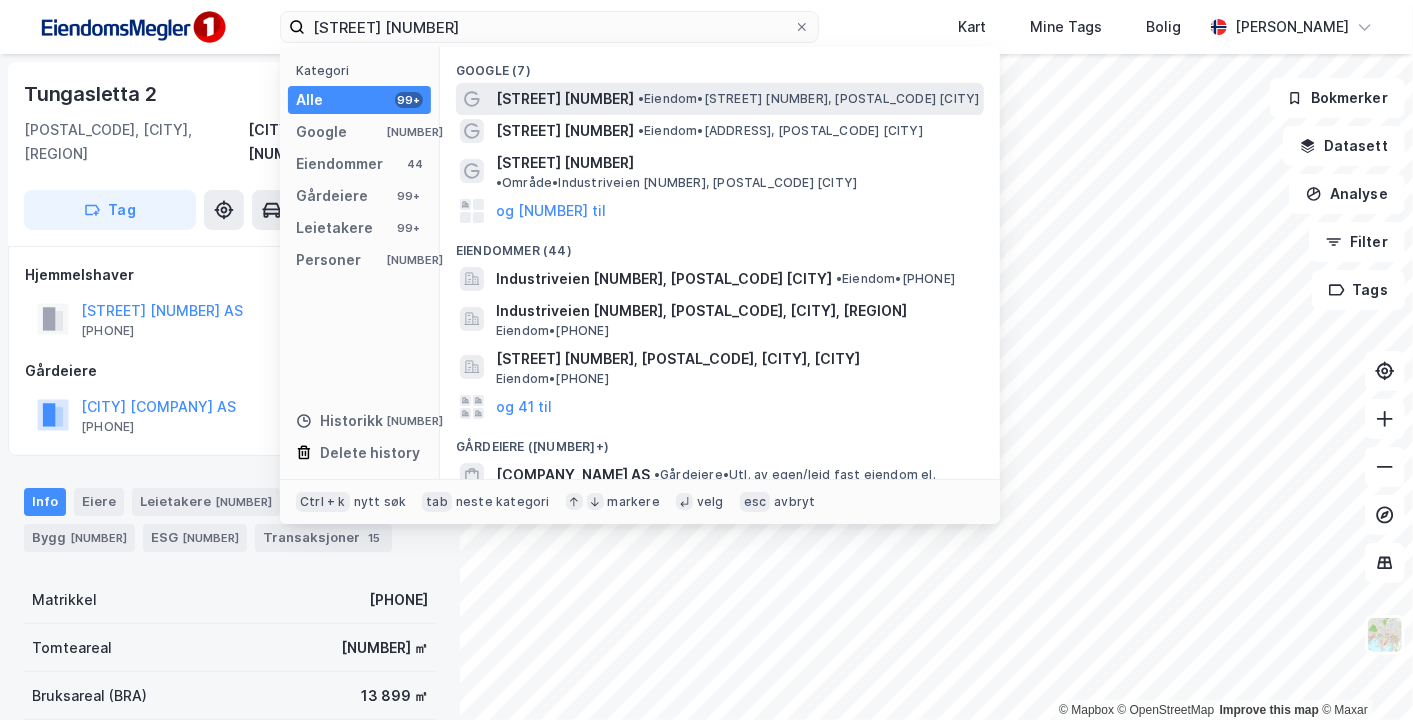 click on "[STREET] [NUMBER]" at bounding box center [565, 99] 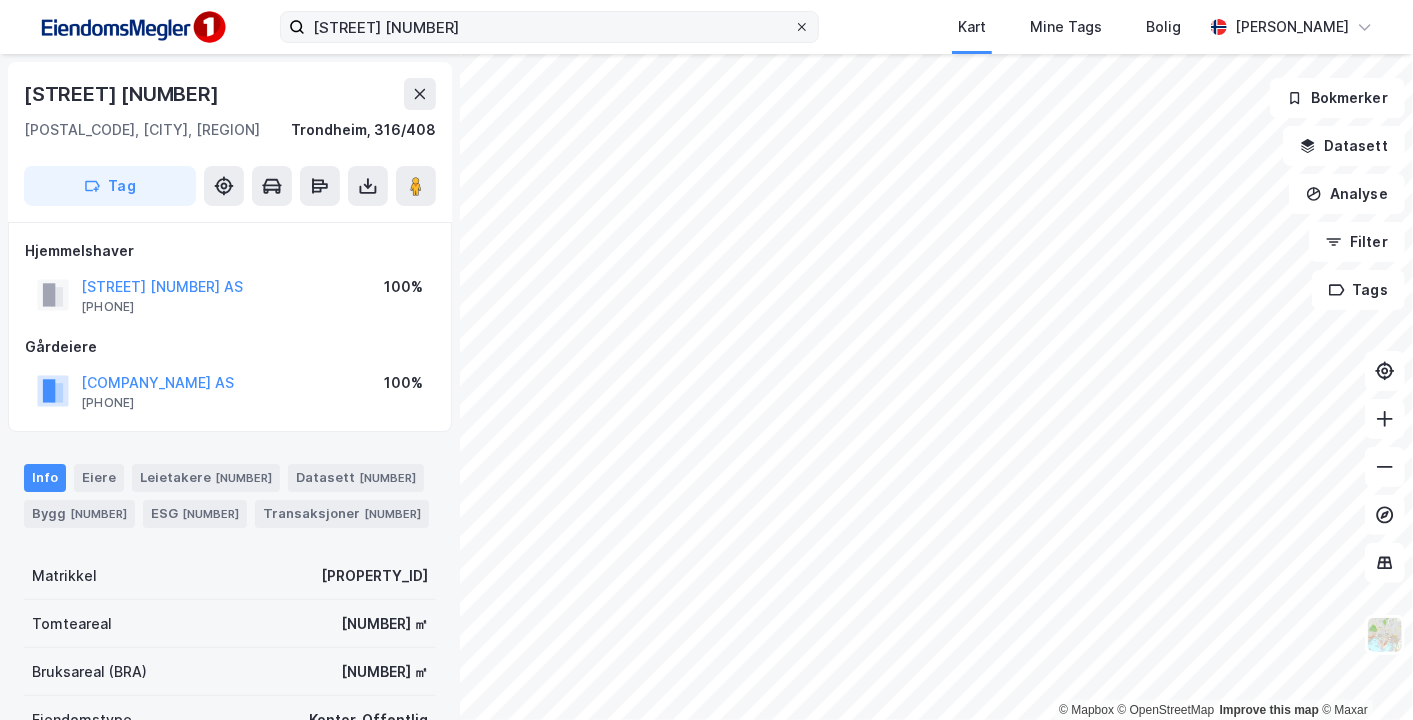 click 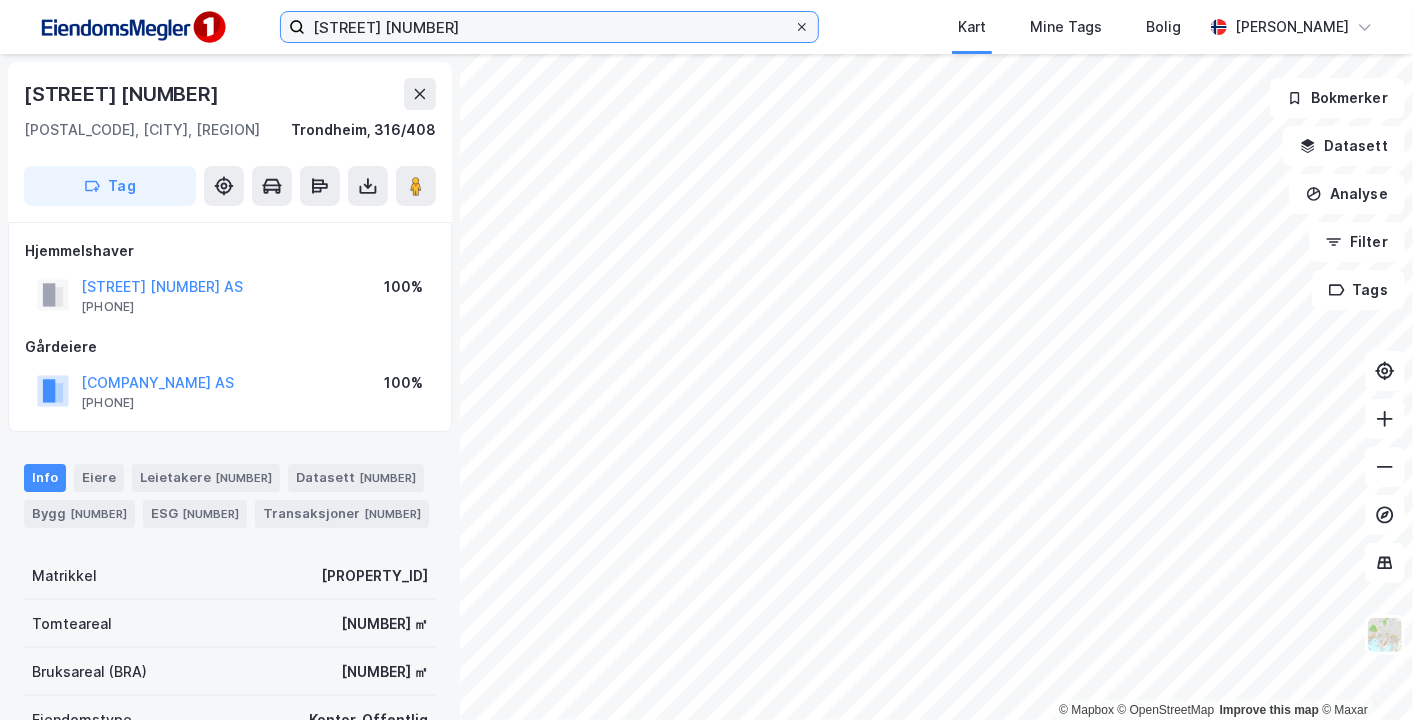 click on "[STREET] [NUMBER]" at bounding box center [549, 27] 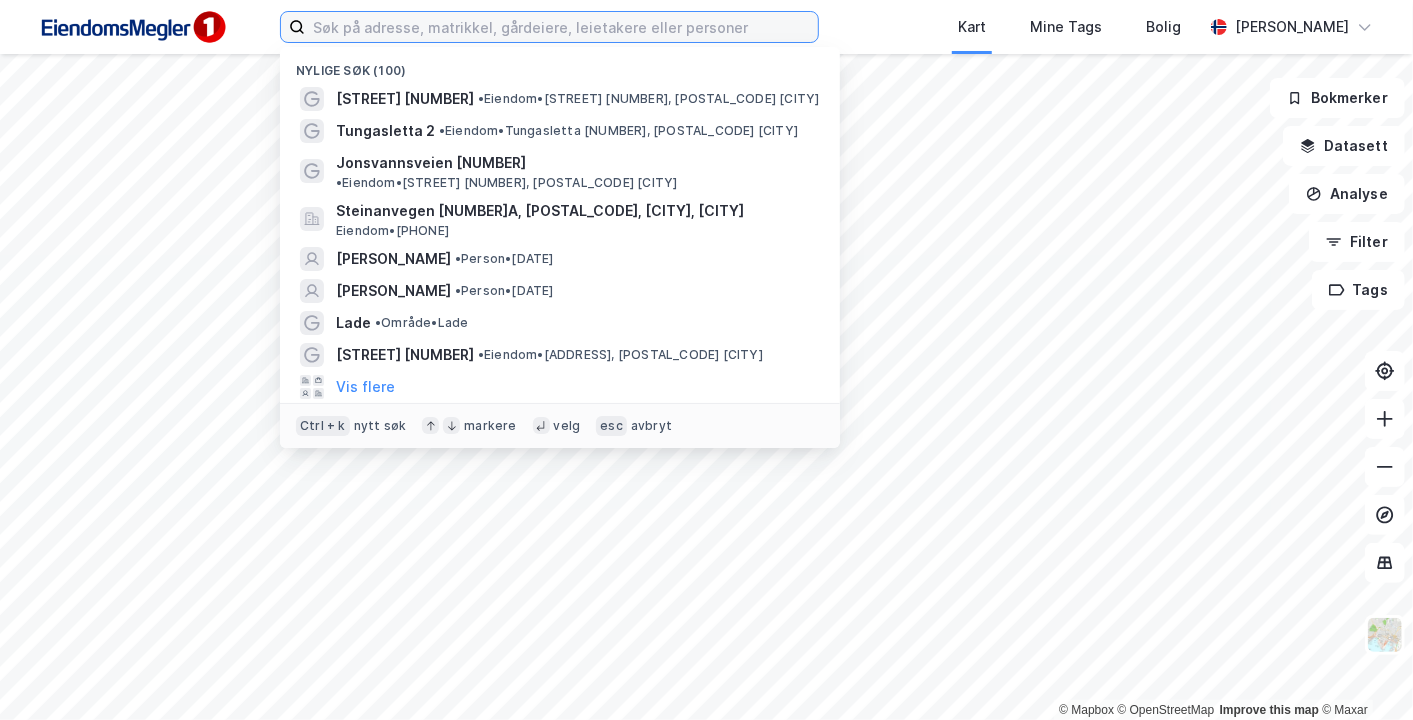 type on "b" 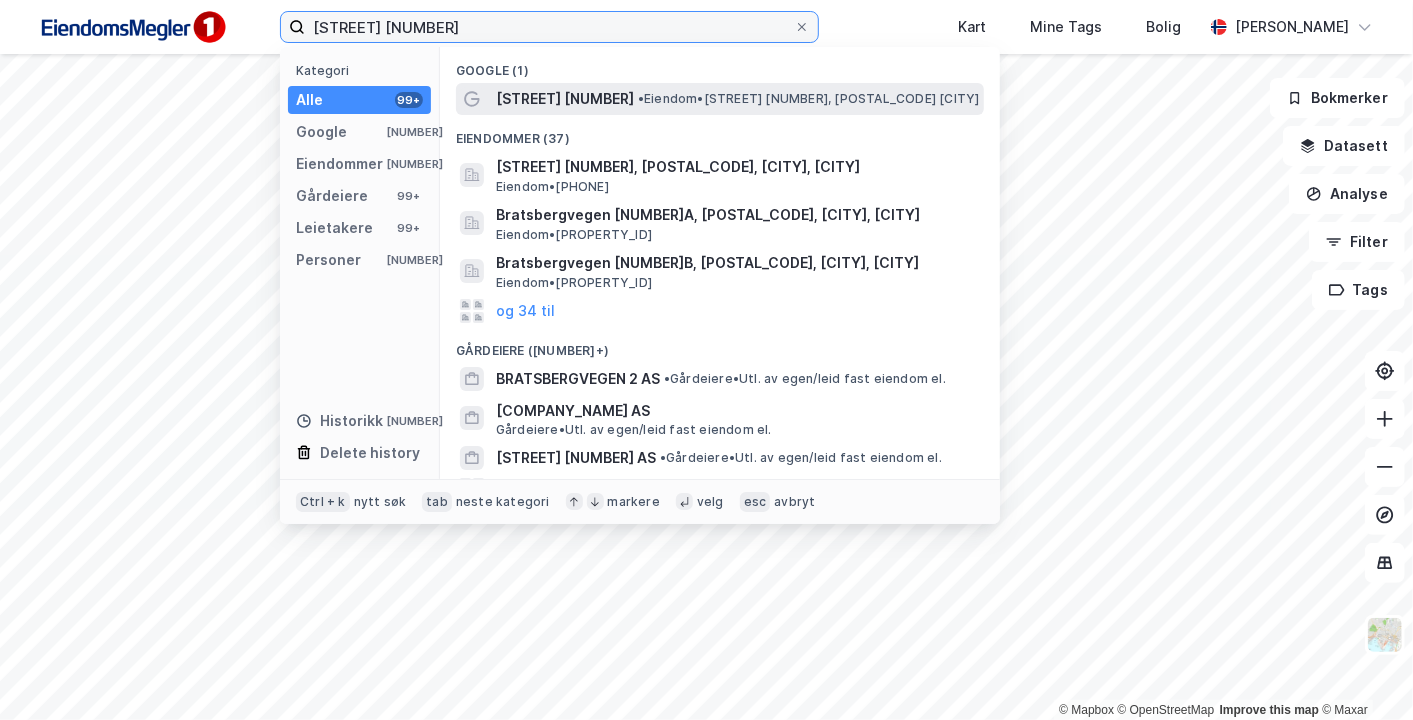 type on "[STREET] [NUMBER]" 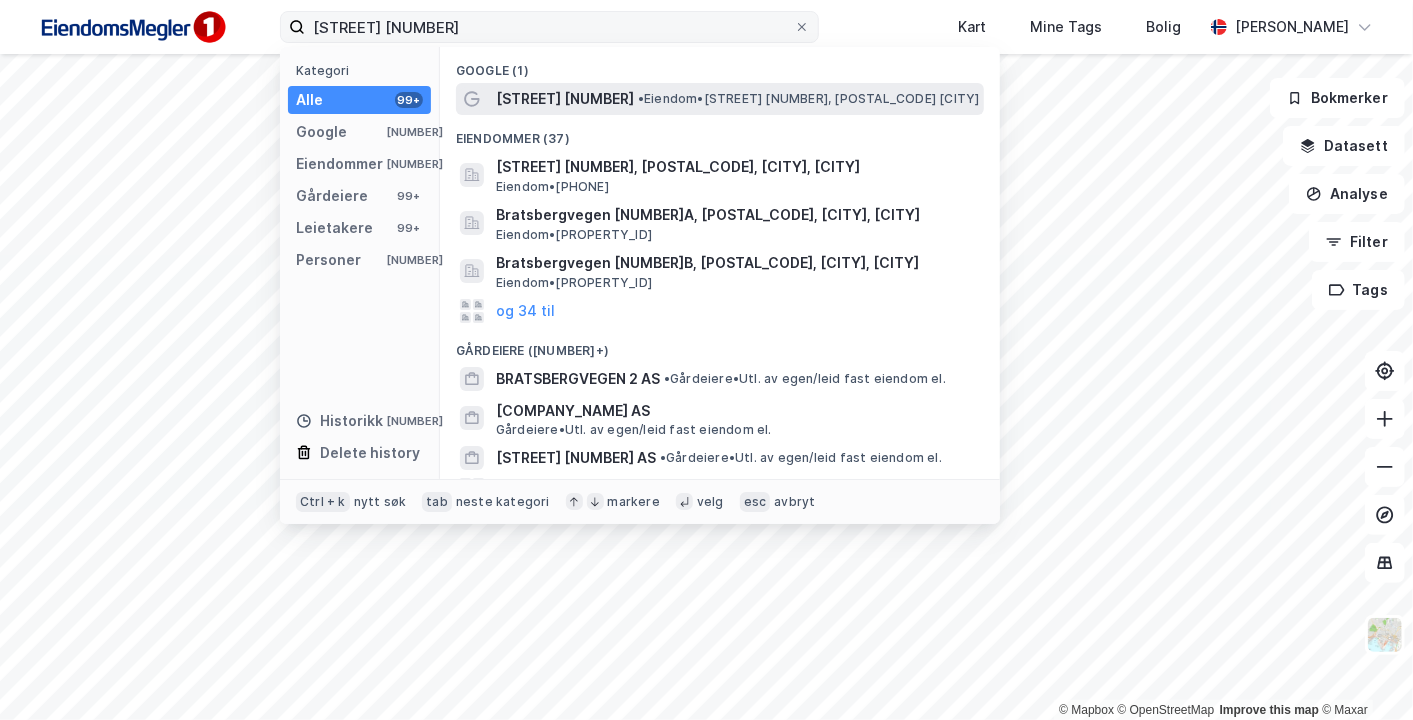click on "•" at bounding box center (641, 98) 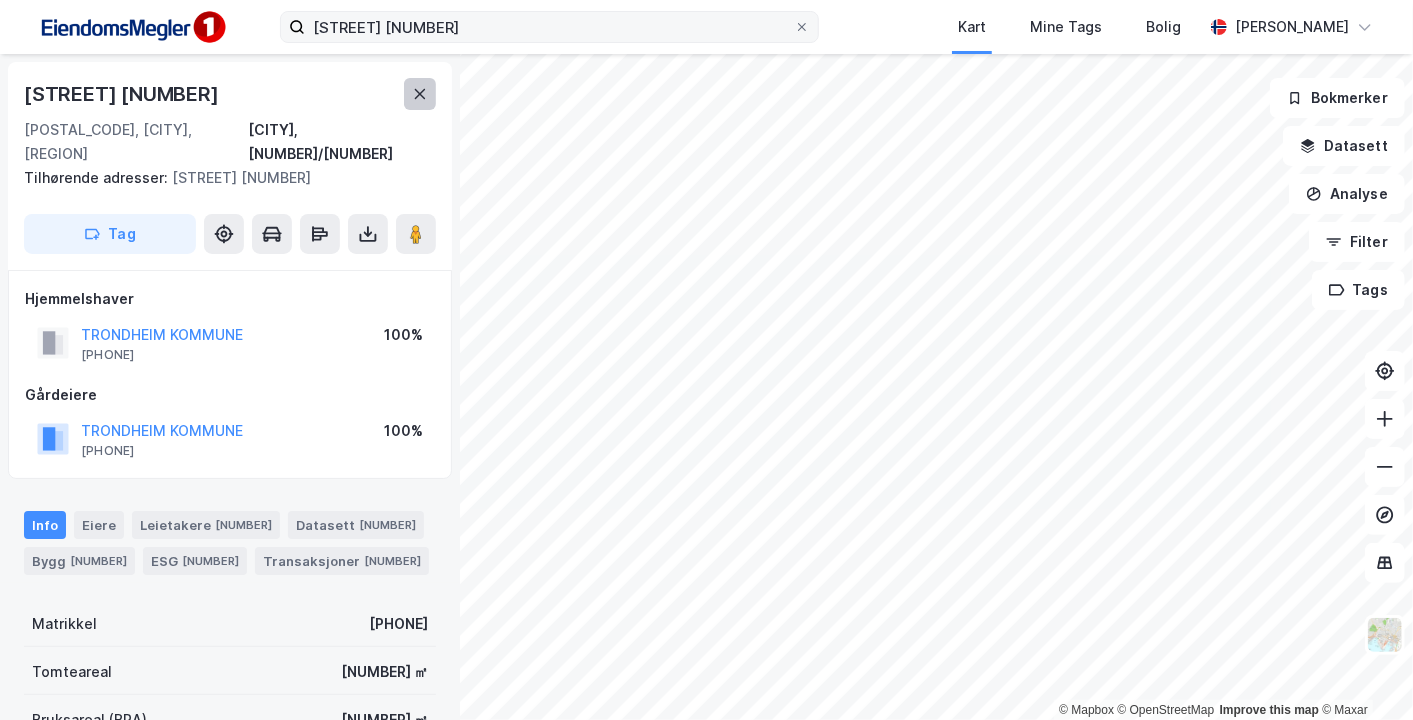 click 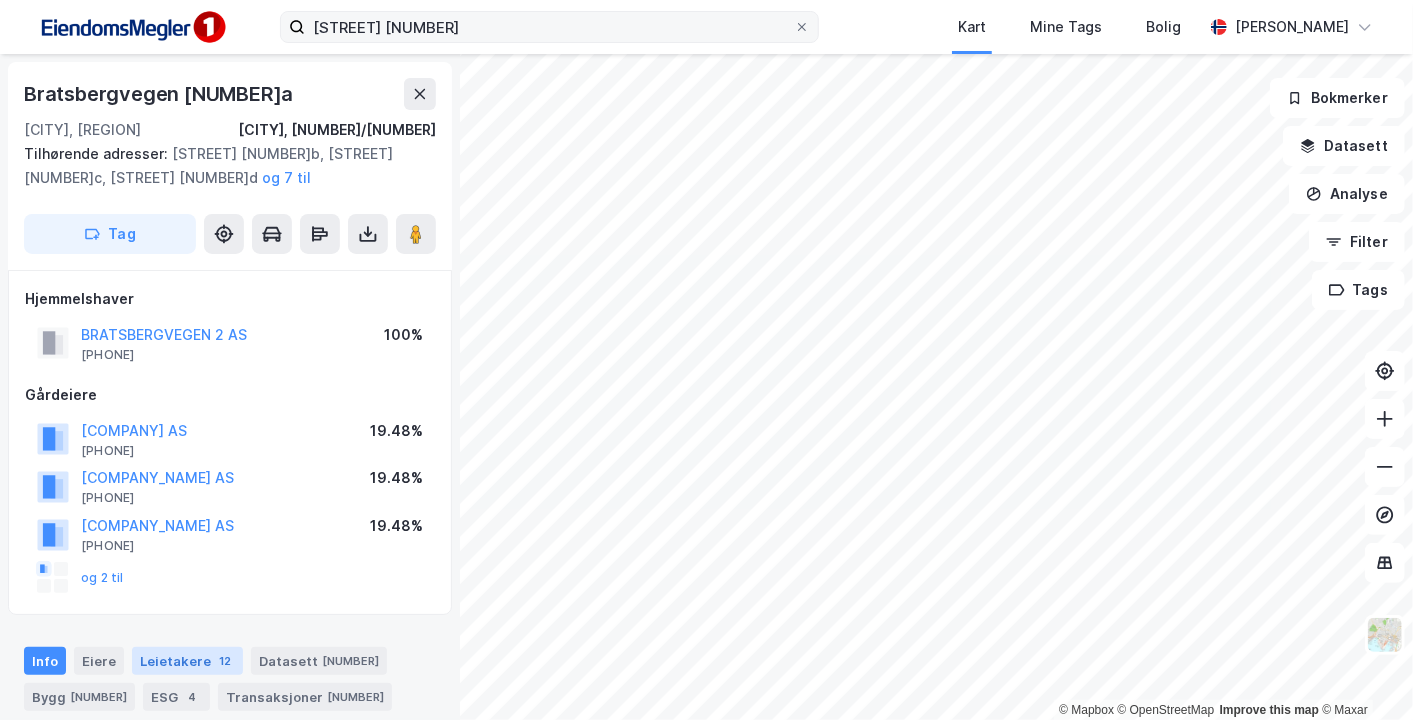 click on "Leietakere 12" at bounding box center (187, 661) 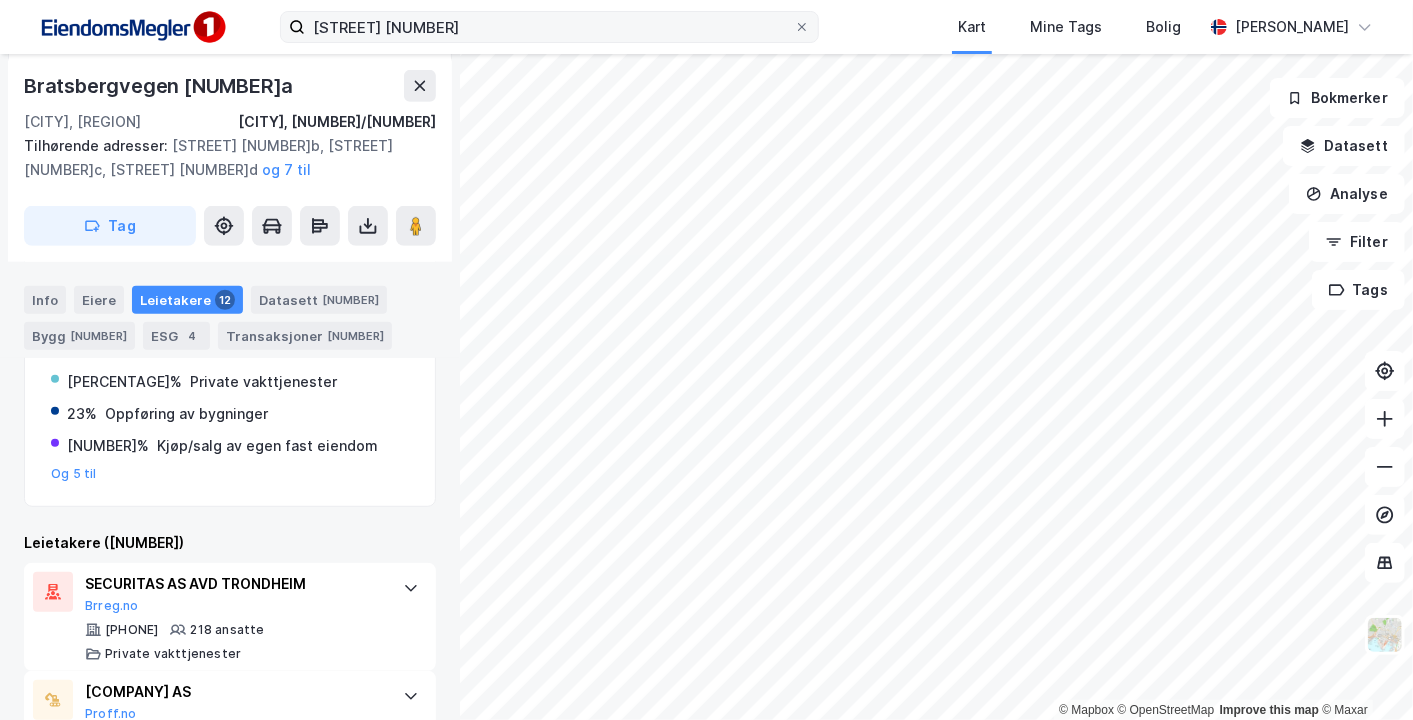 scroll, scrollTop: 0, scrollLeft: 0, axis: both 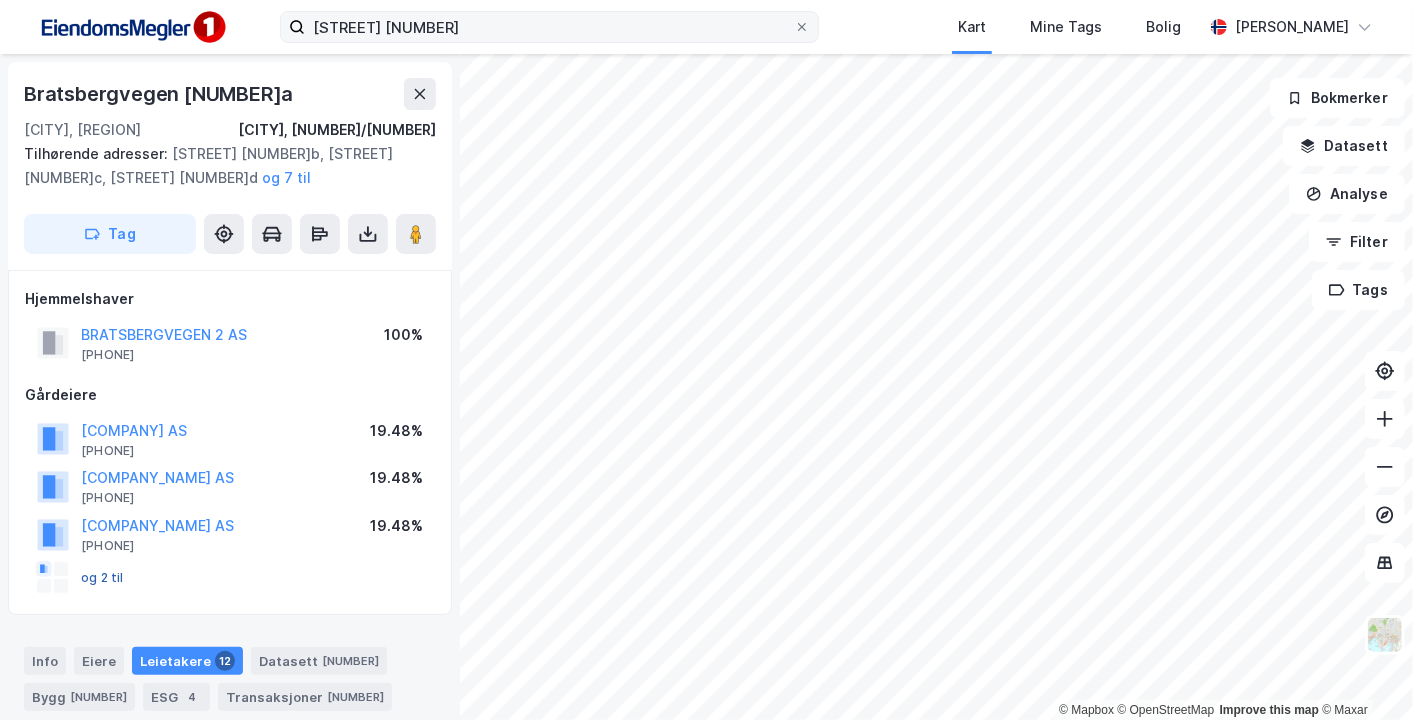 click on "og 2 til" at bounding box center [0, 0] 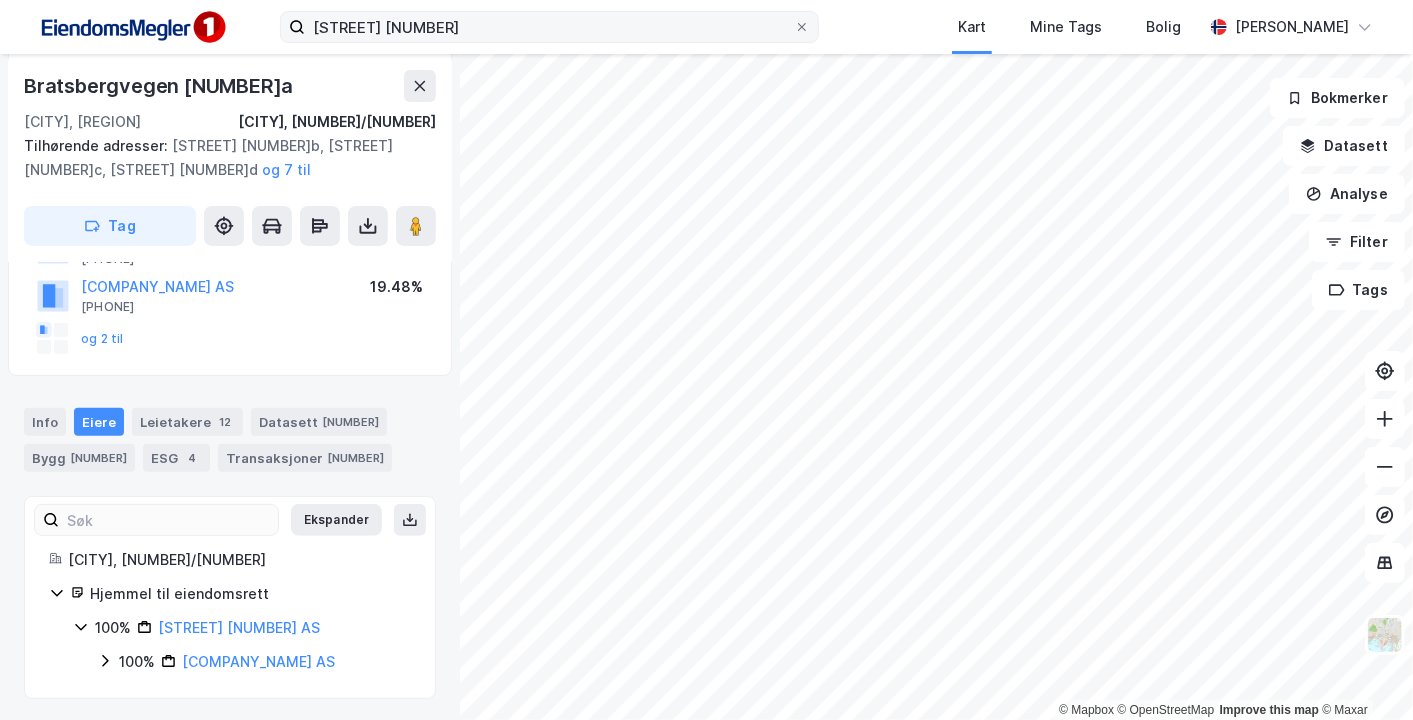 scroll, scrollTop: 242, scrollLeft: 0, axis: vertical 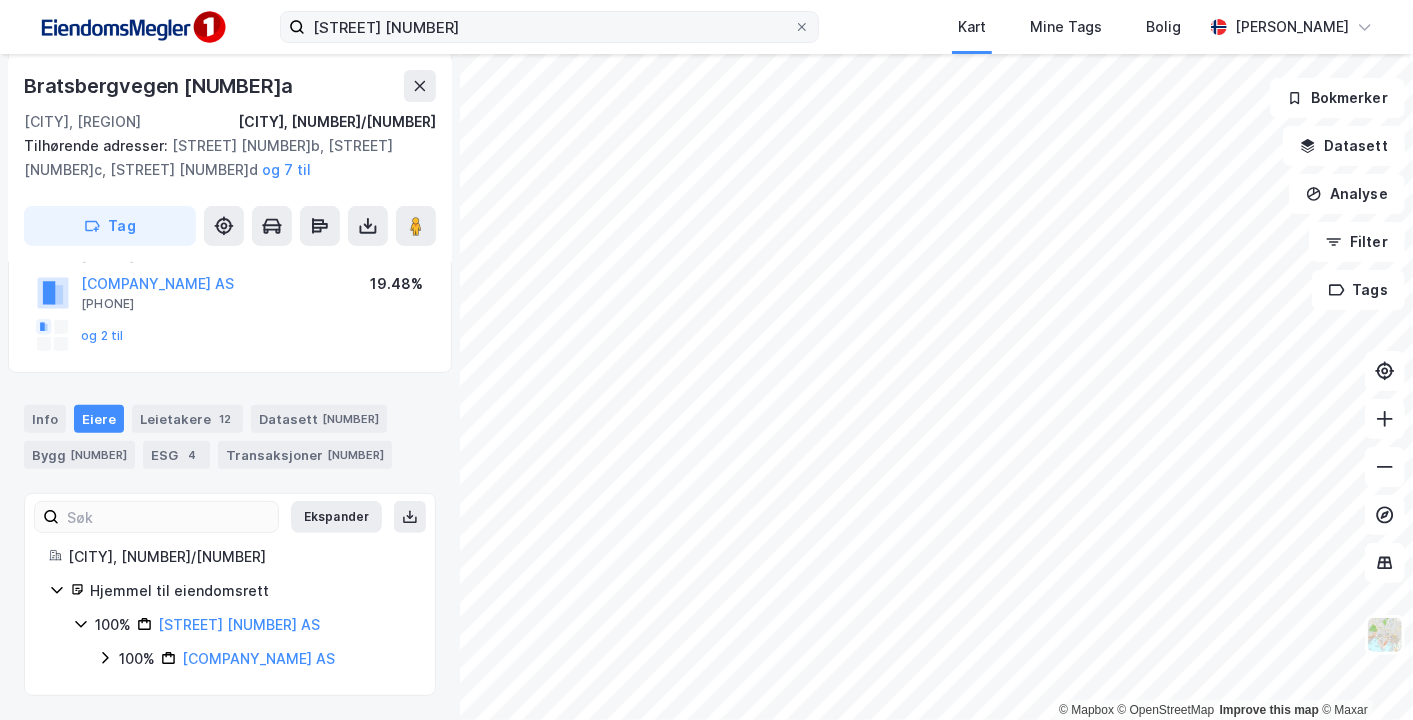 click 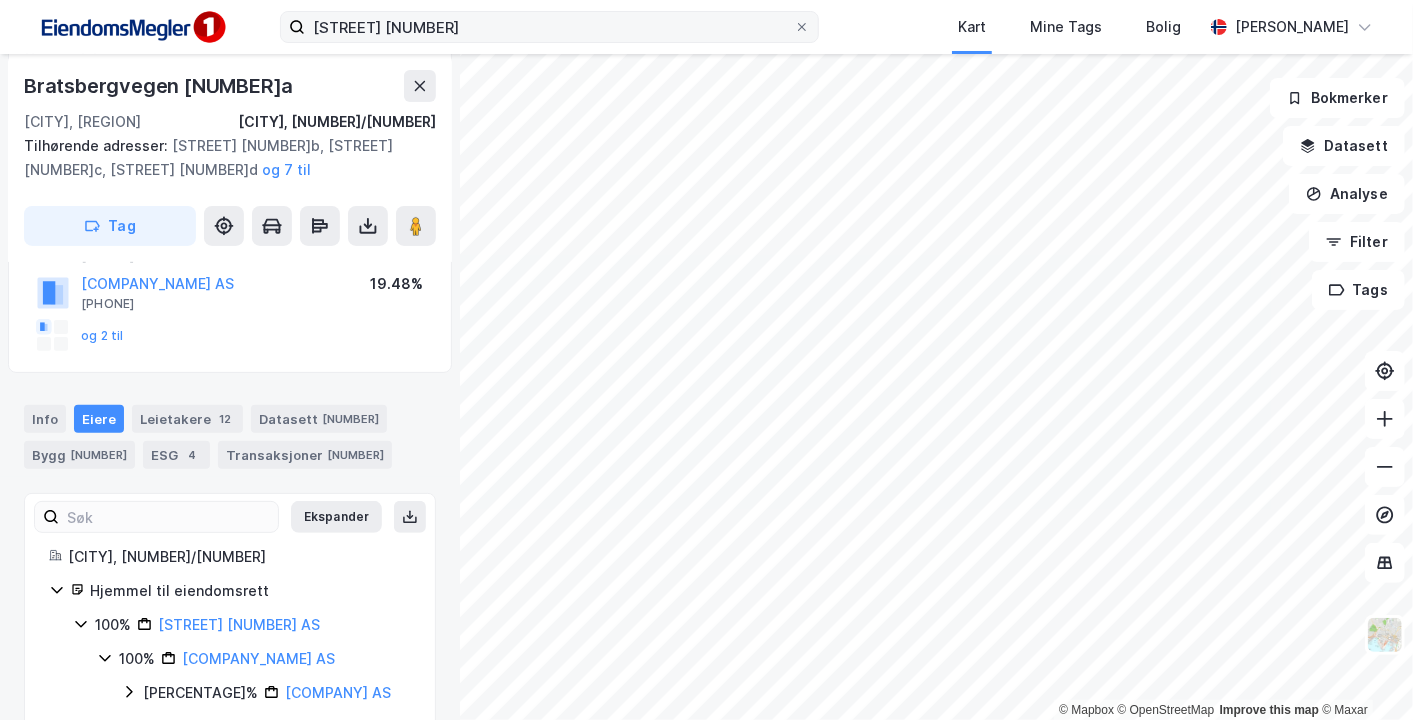 scroll, scrollTop: 309, scrollLeft: 0, axis: vertical 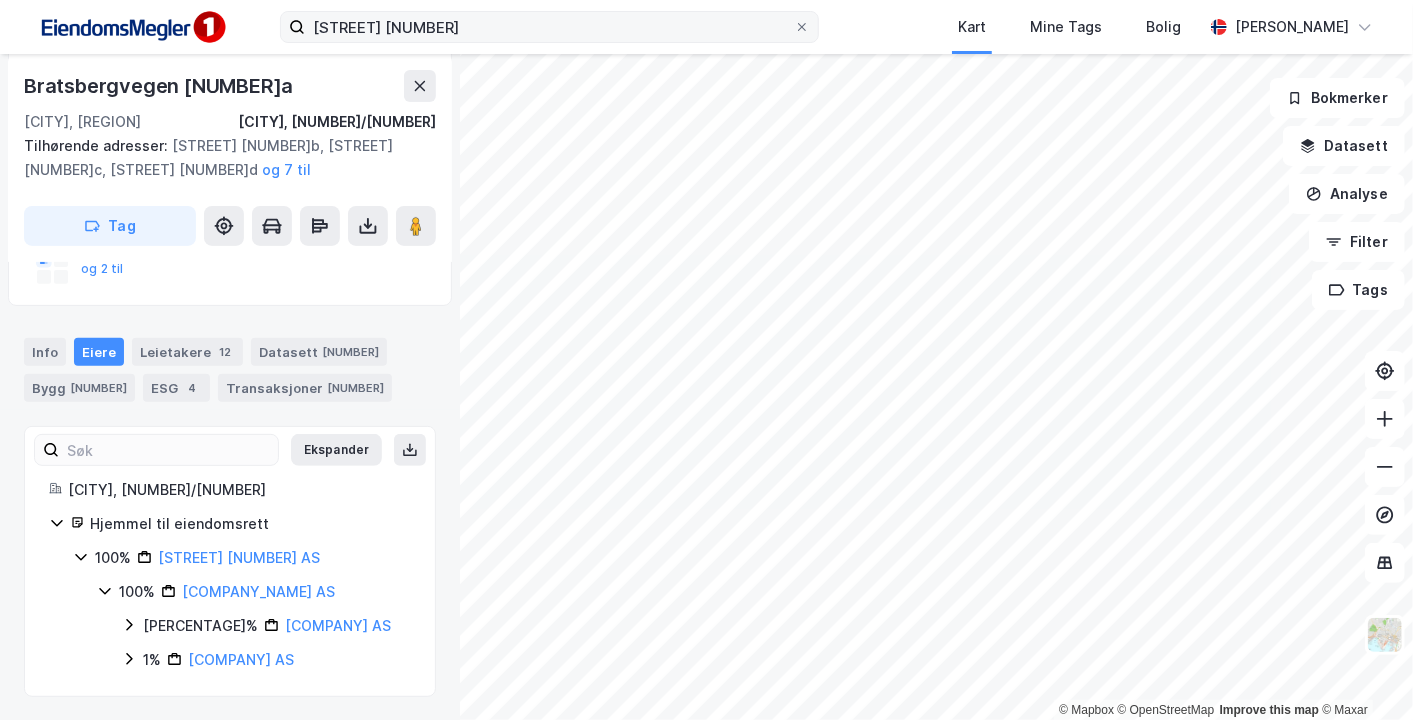 click 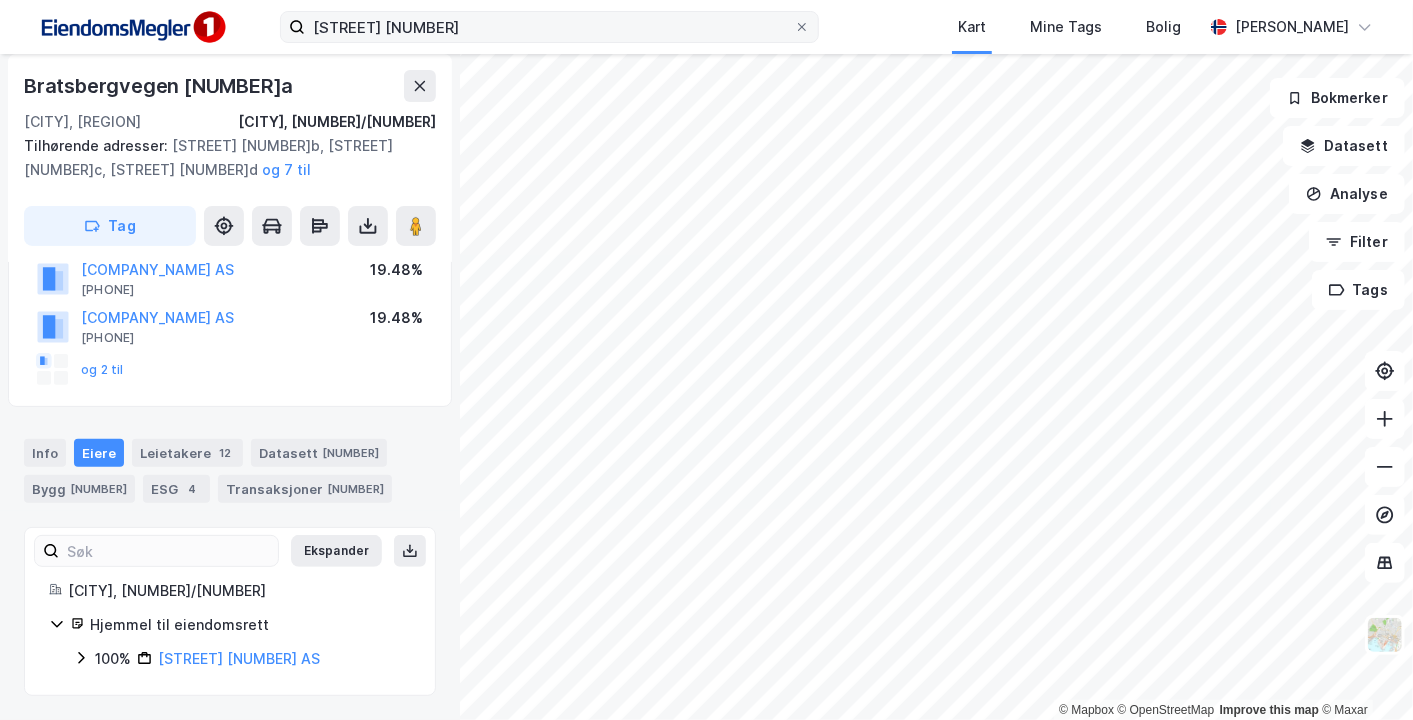 click on "Hjemmel til eiendomsrett [PERCENTAGE] [COMPANY] AS" at bounding box center [230, 642] 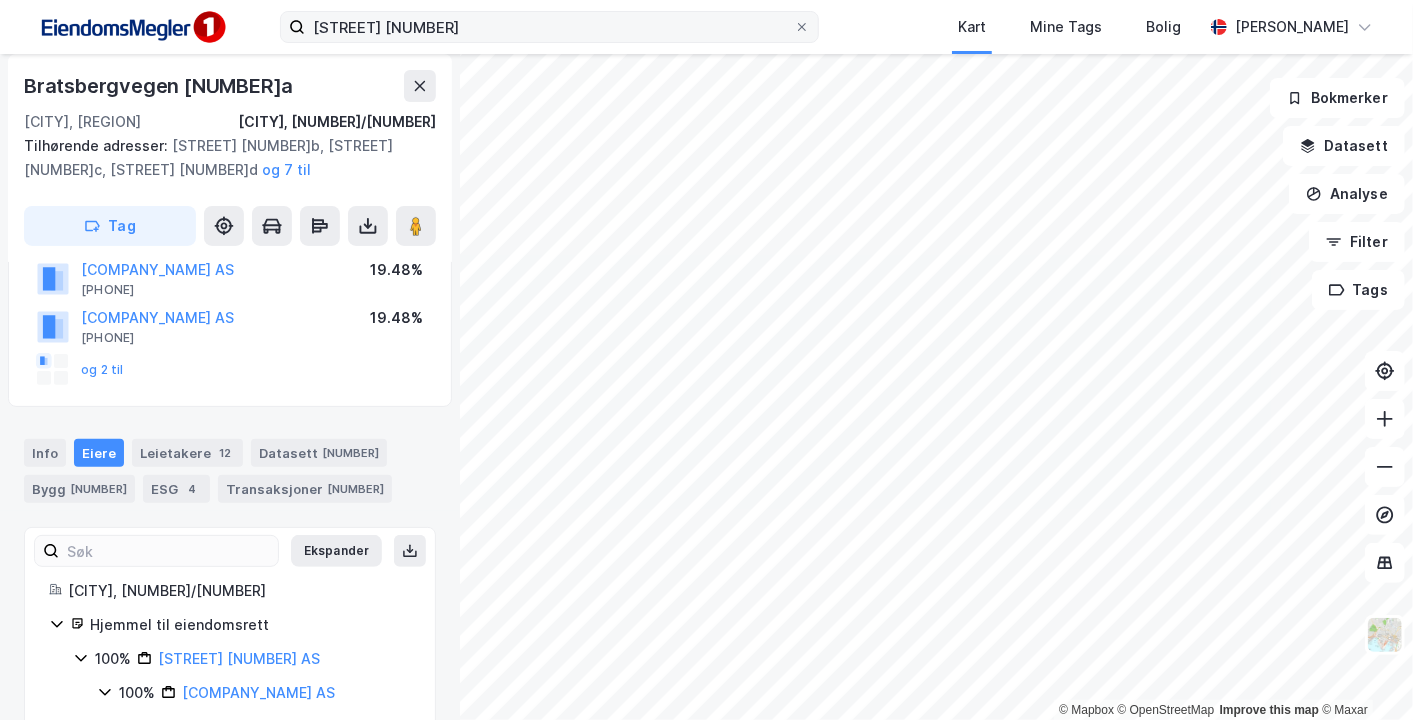 scroll, scrollTop: 309, scrollLeft: 0, axis: vertical 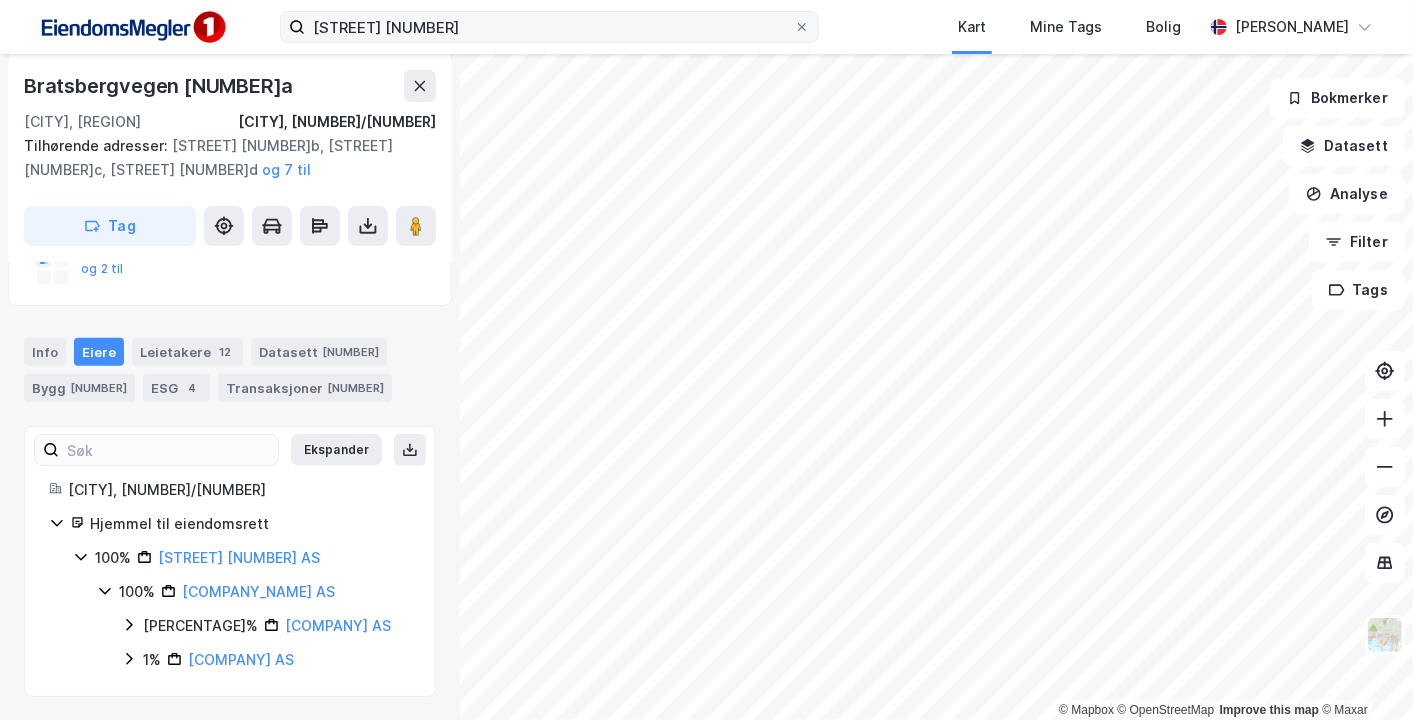 click 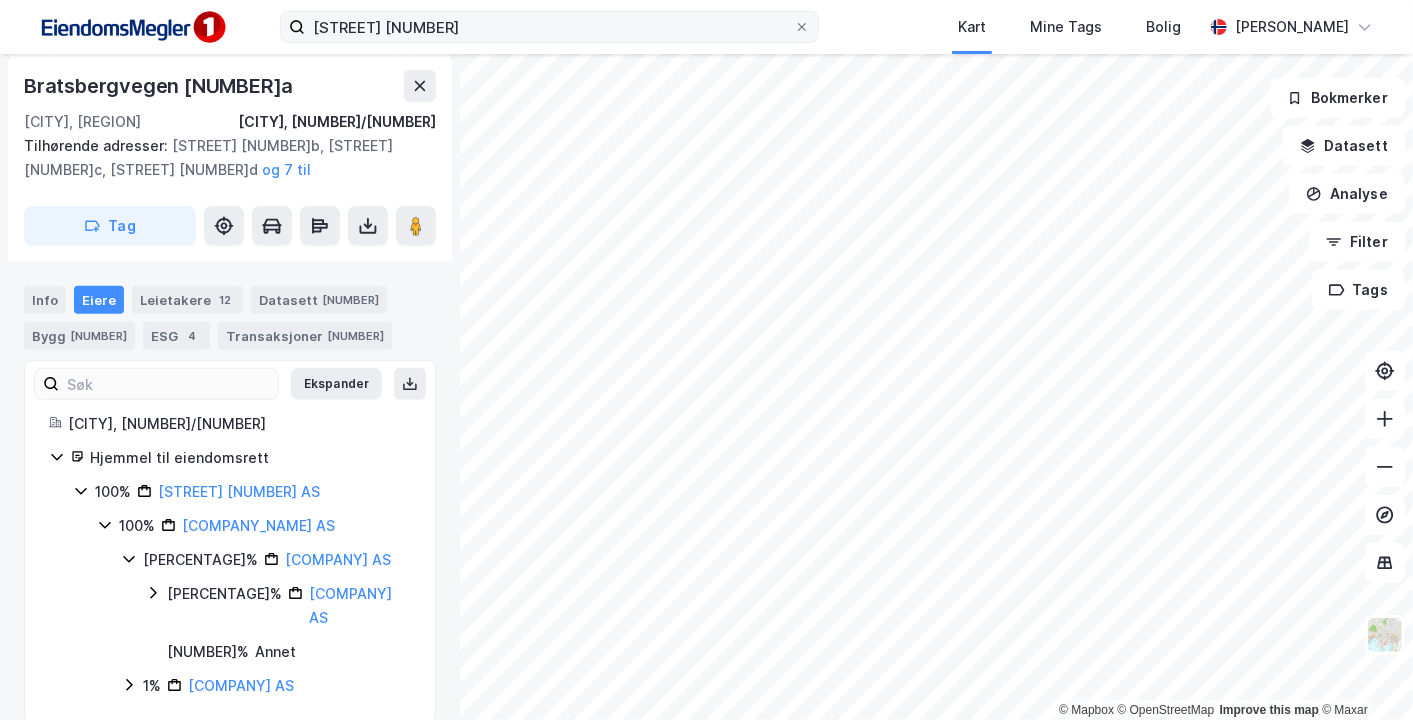 scroll, scrollTop: 377, scrollLeft: 0, axis: vertical 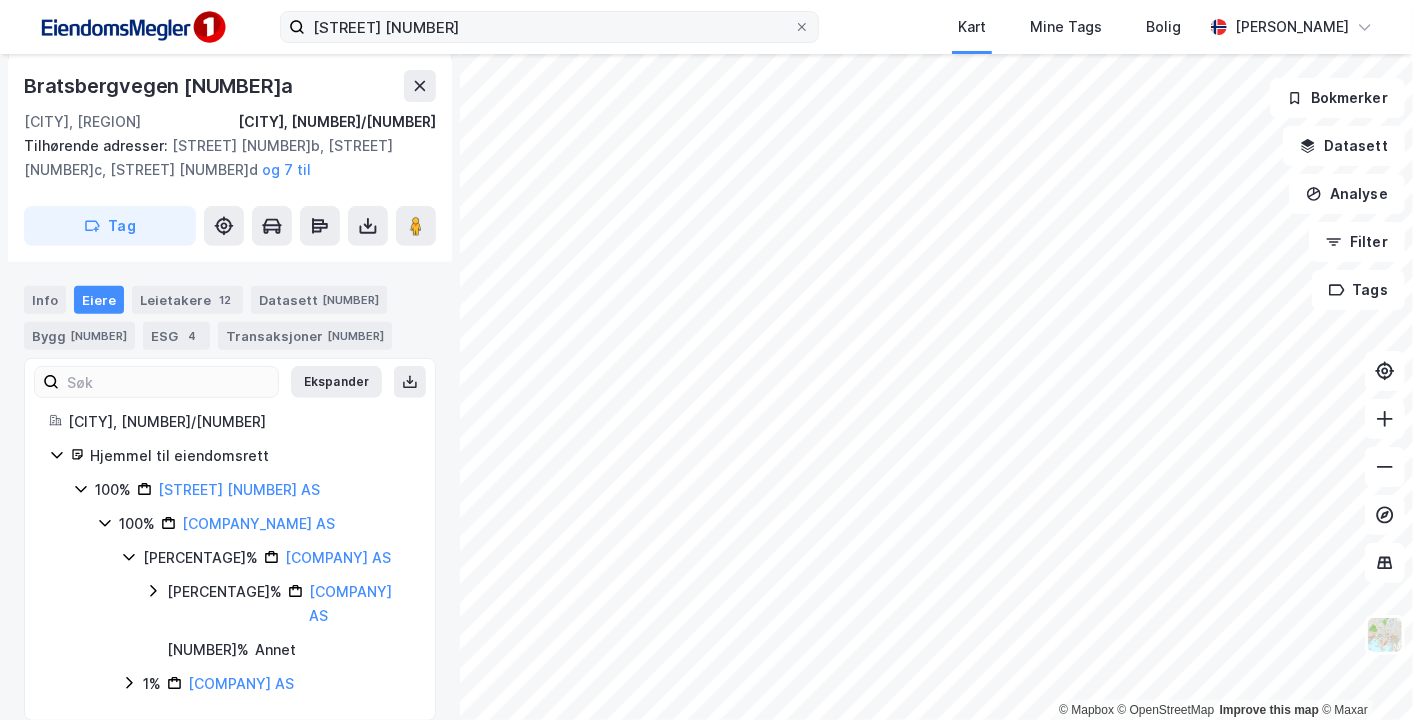 click 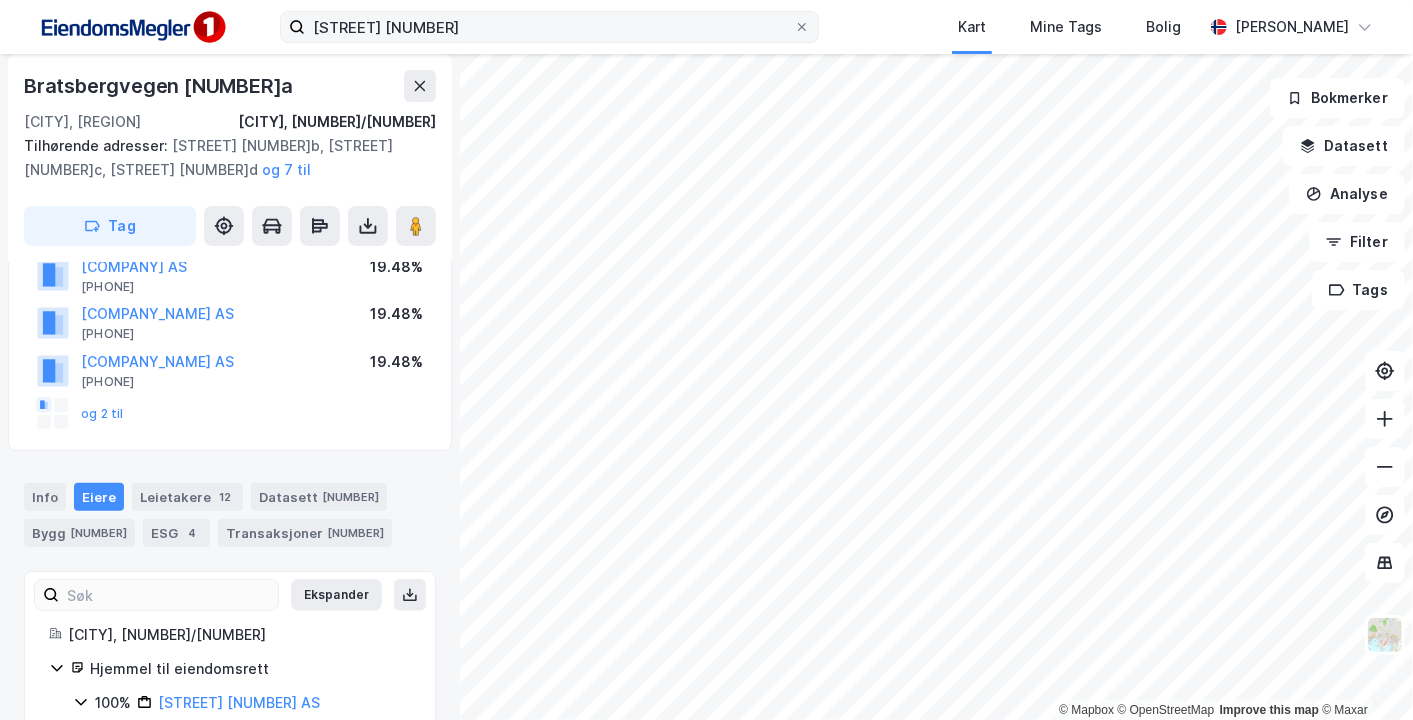 scroll, scrollTop: 162, scrollLeft: 0, axis: vertical 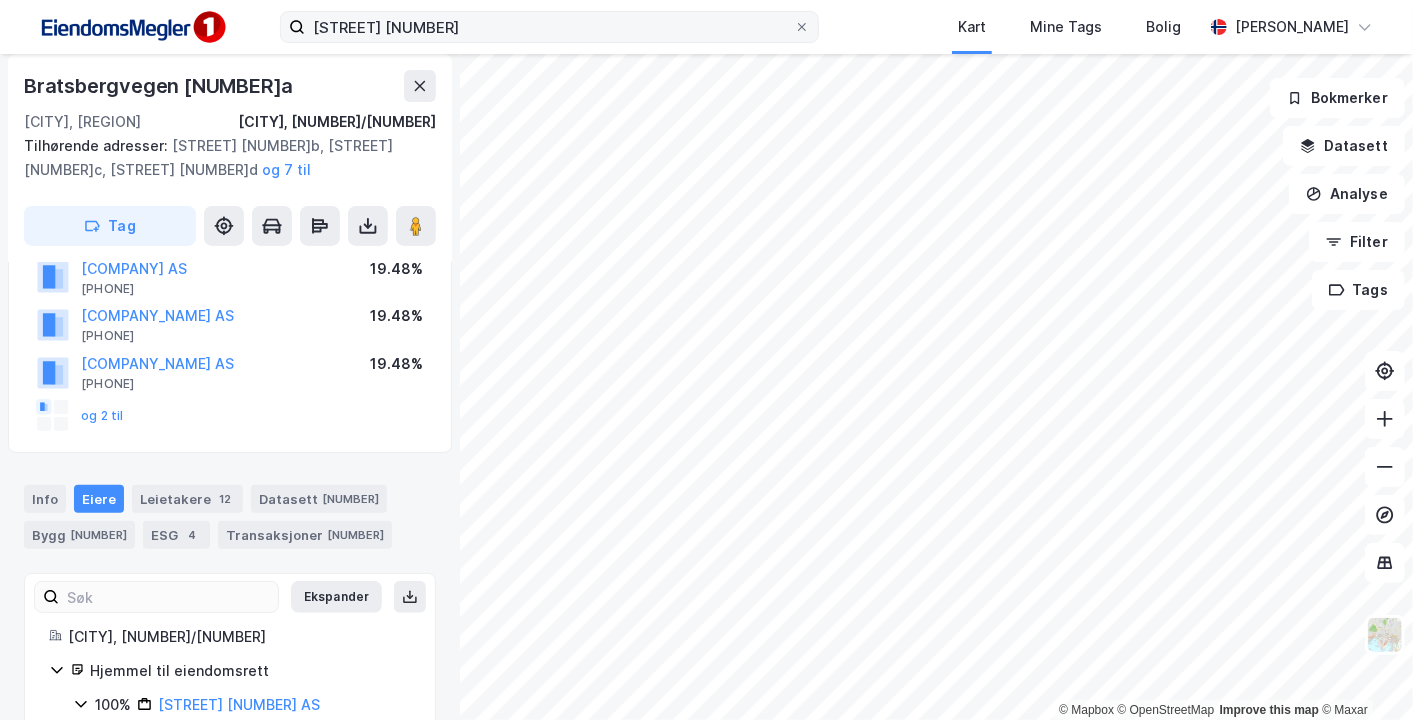 click on "[STREET] [NUMBER]" at bounding box center [549, 27] 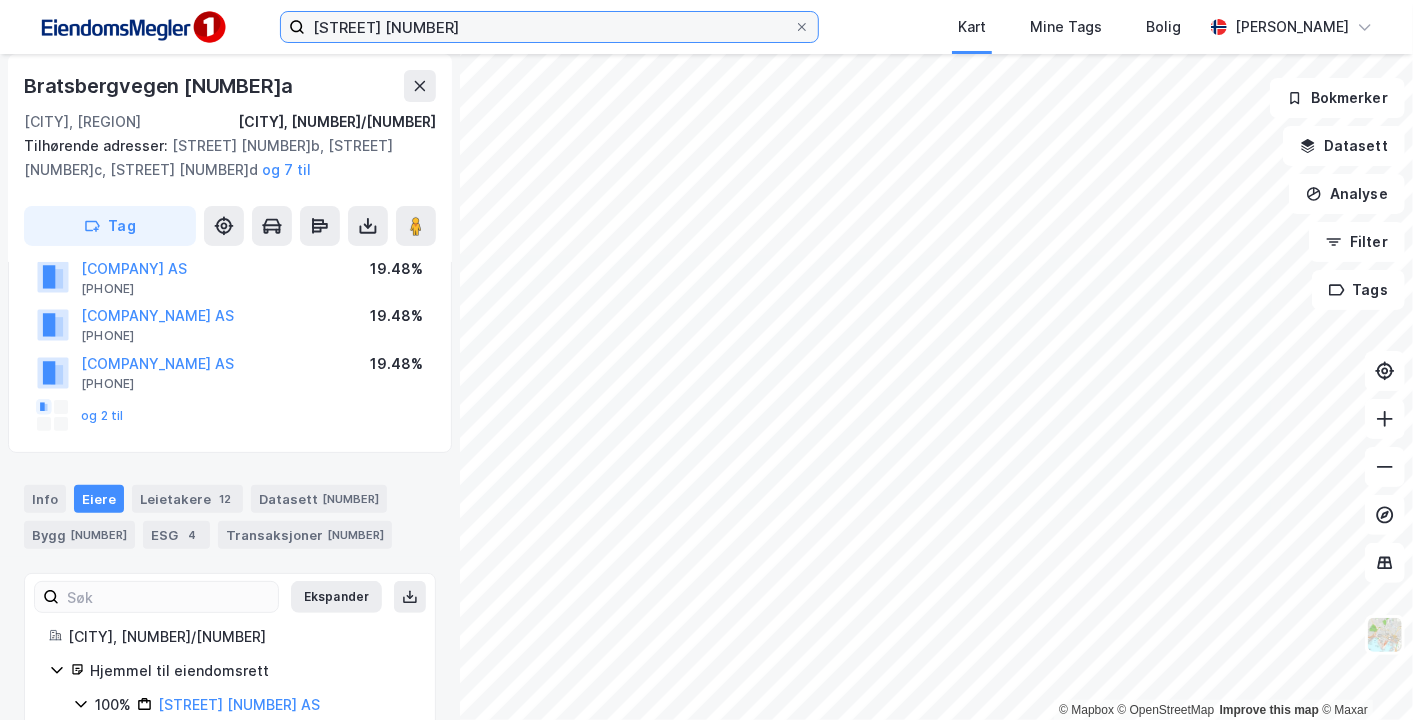 click on "[STREET] [NUMBER]" at bounding box center (549, 27) 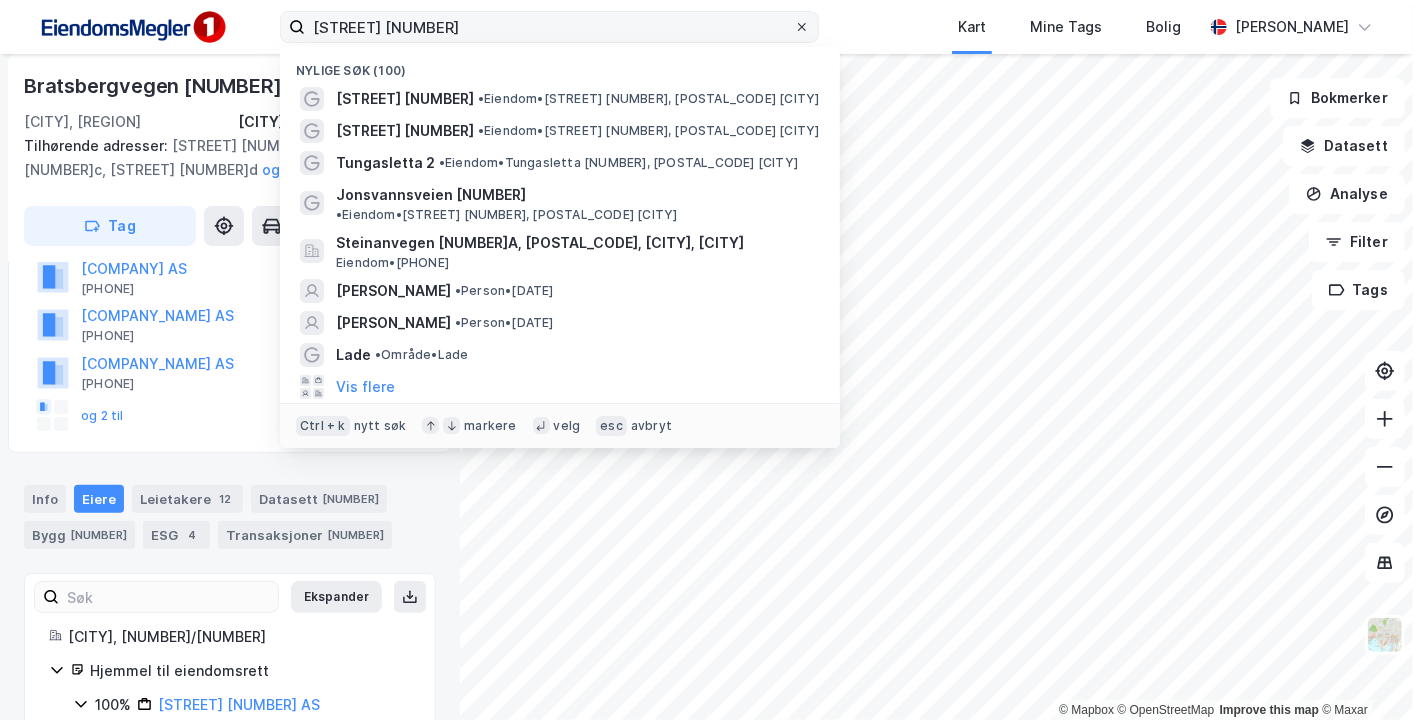 click 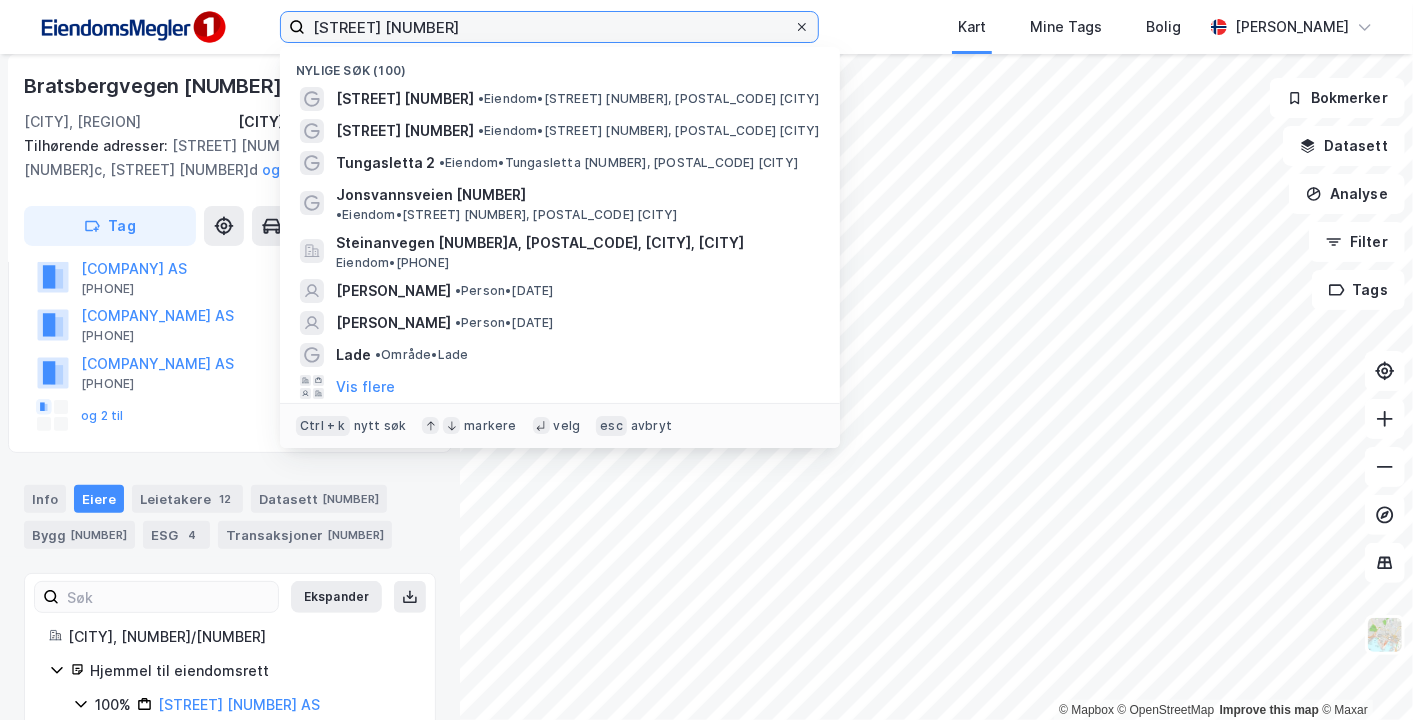 click on "[STREET] [NUMBER]" at bounding box center (549, 27) 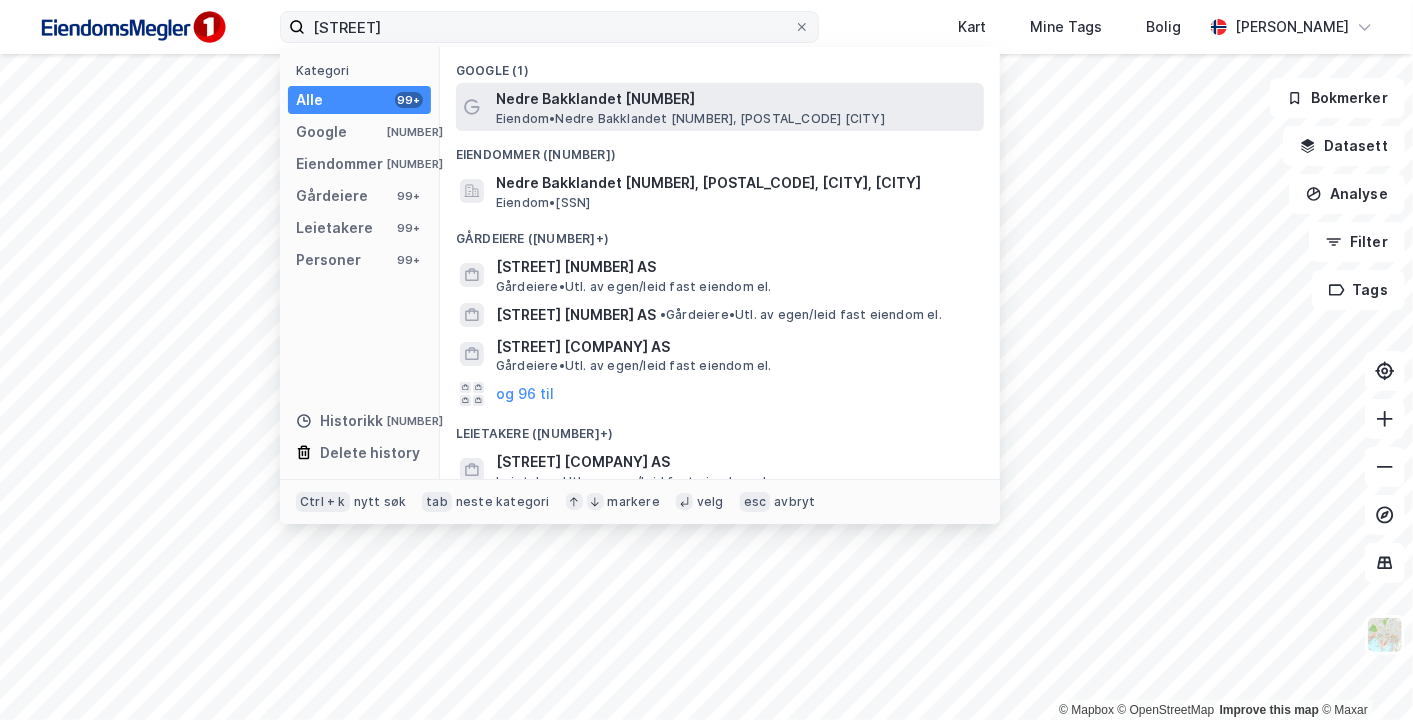click on "Eiendom  •  Nedre Bakklandet [NUMBER], [POSTAL_CODE] [CITY]" at bounding box center (690, 119) 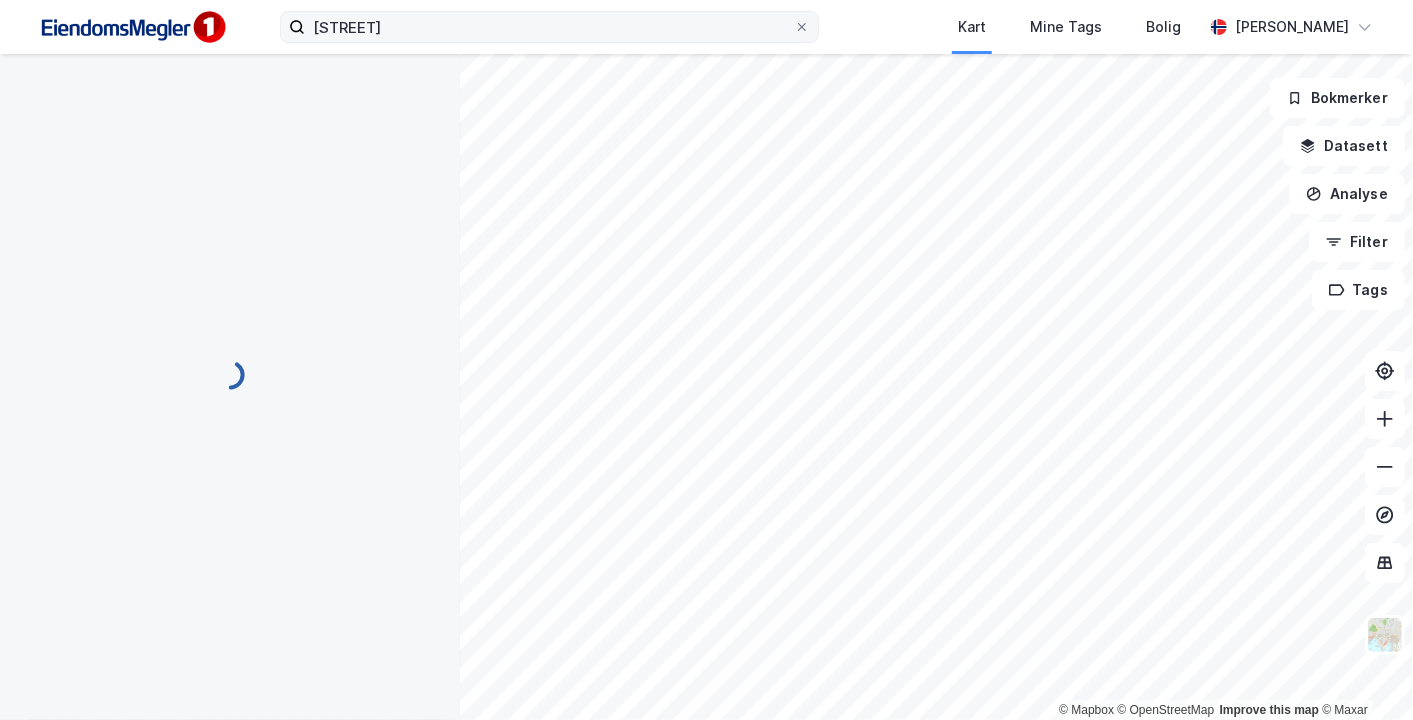 scroll, scrollTop: 162, scrollLeft: 0, axis: vertical 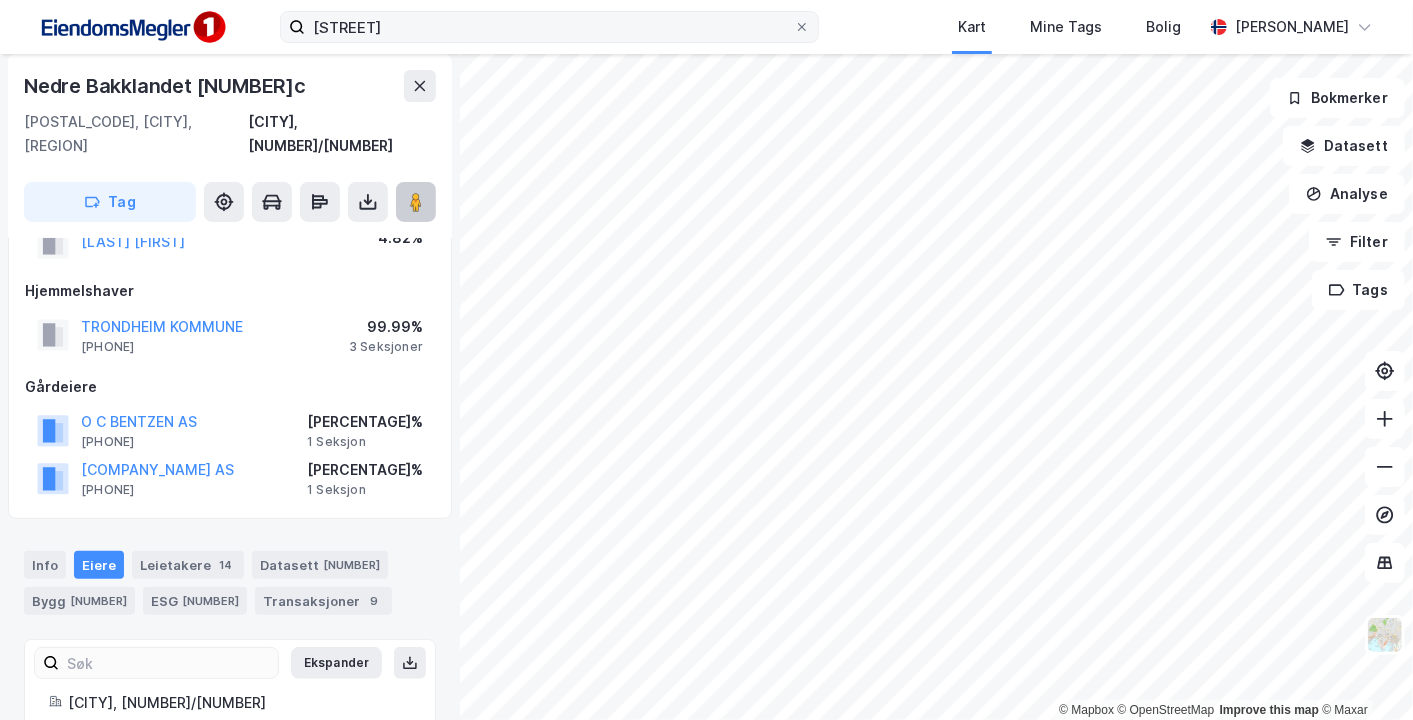 click at bounding box center (416, 202) 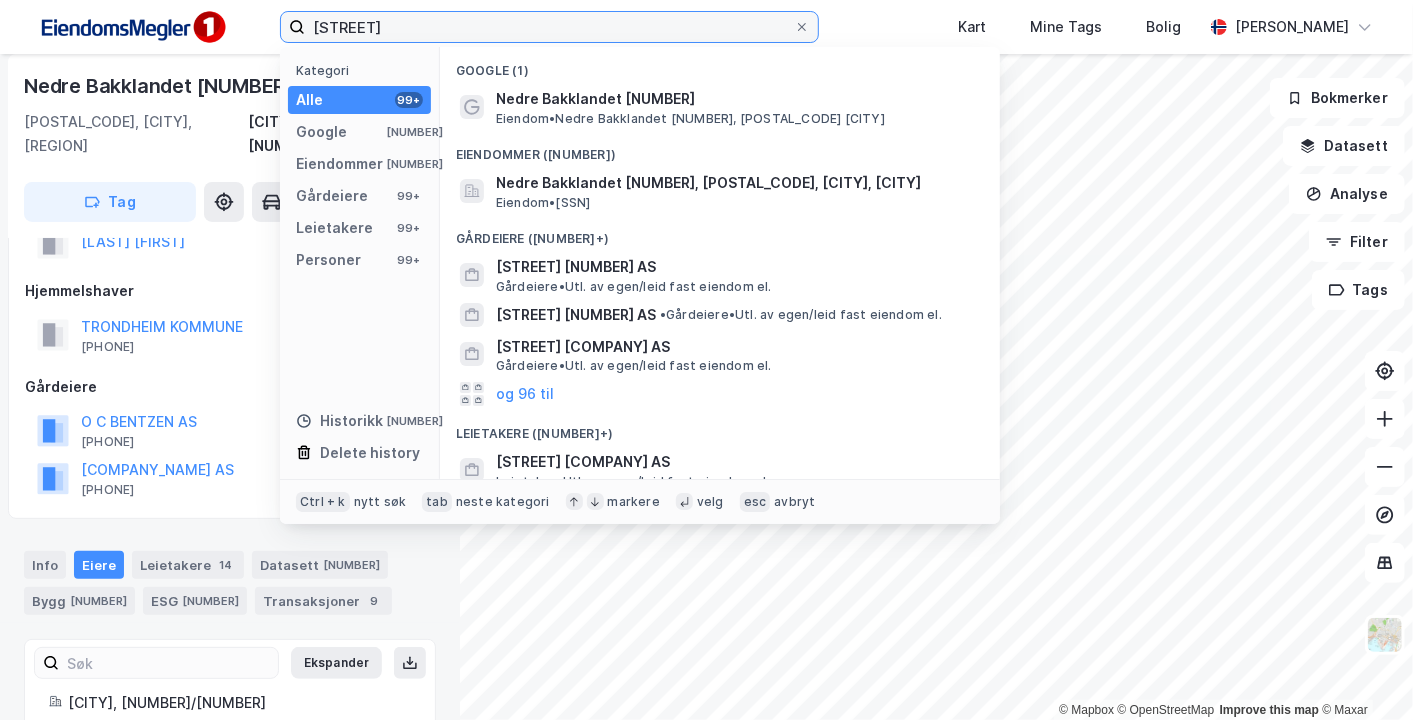 click on "[STREET]" at bounding box center [549, 27] 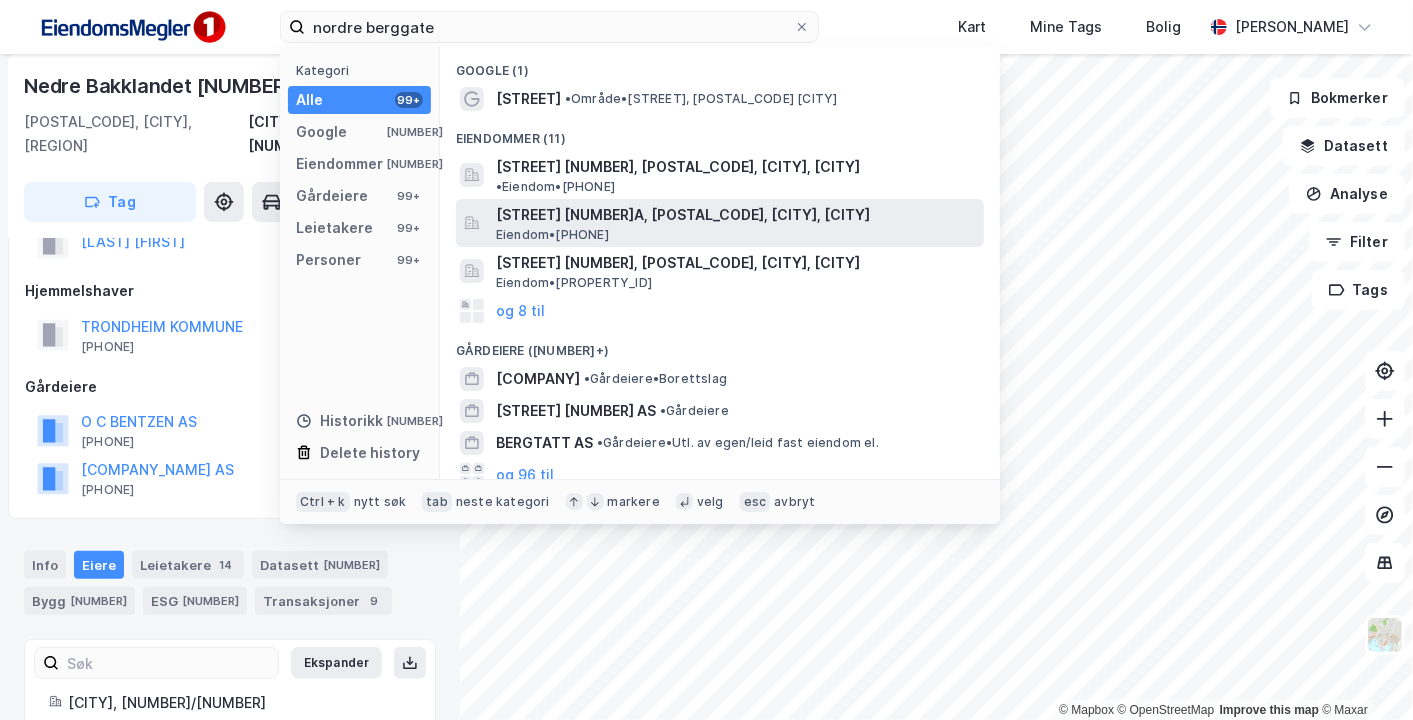 click on "[STREET] [NUMBER]A, [POSTAL_CODE], [CITY], [CITY]" at bounding box center (736, 215) 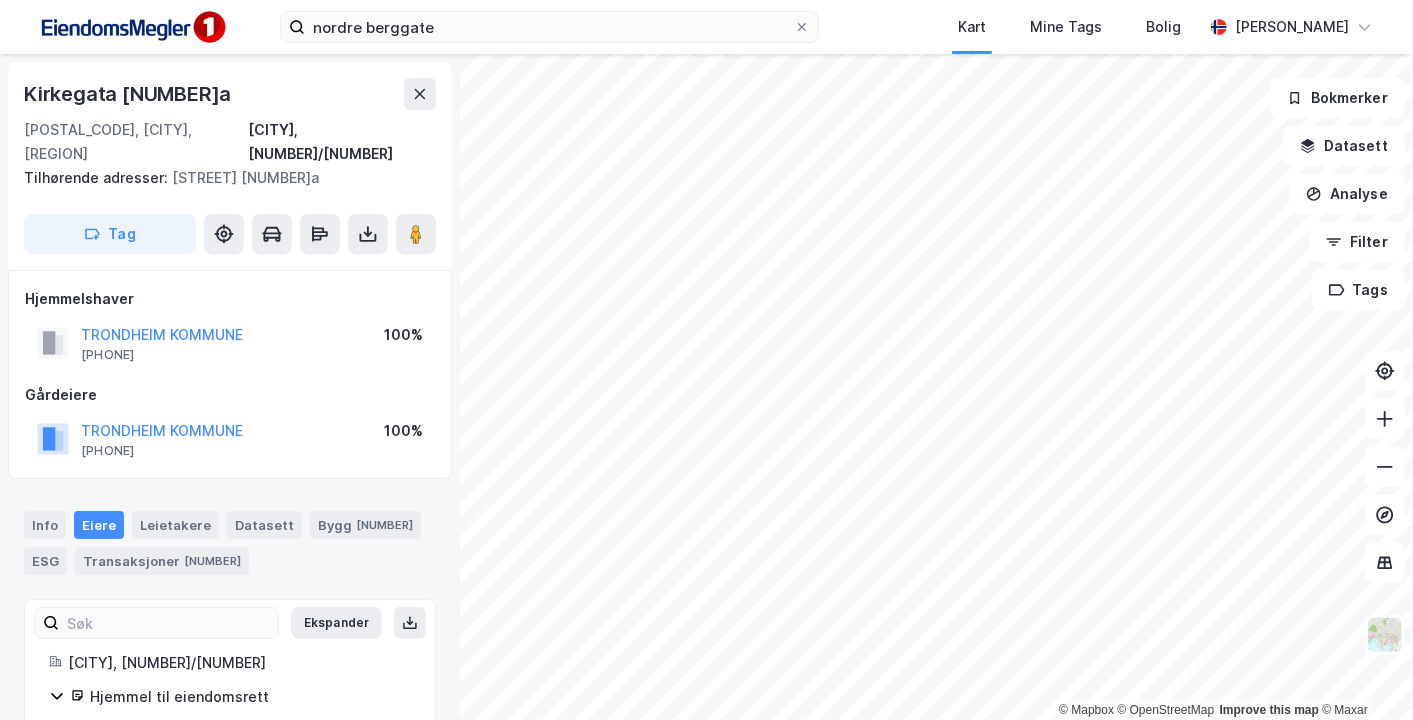 scroll, scrollTop: 48, scrollLeft: 0, axis: vertical 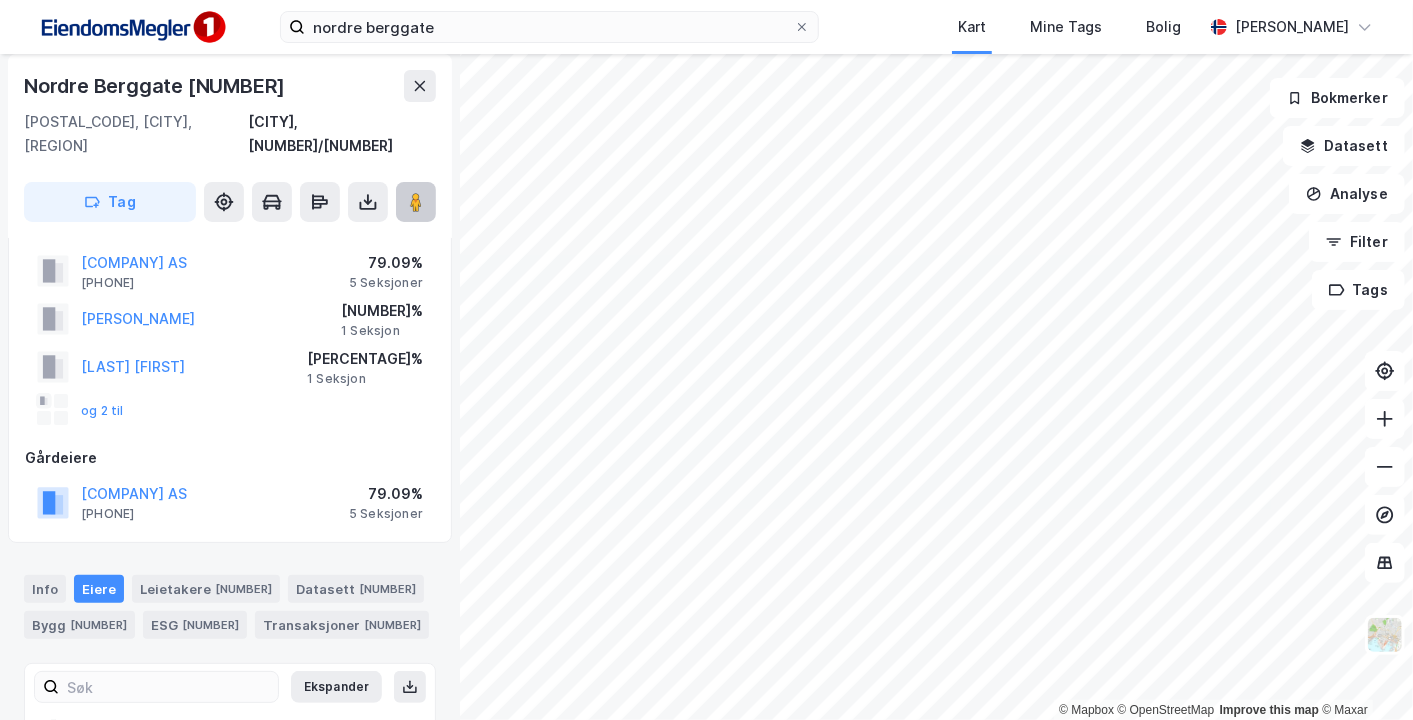 click 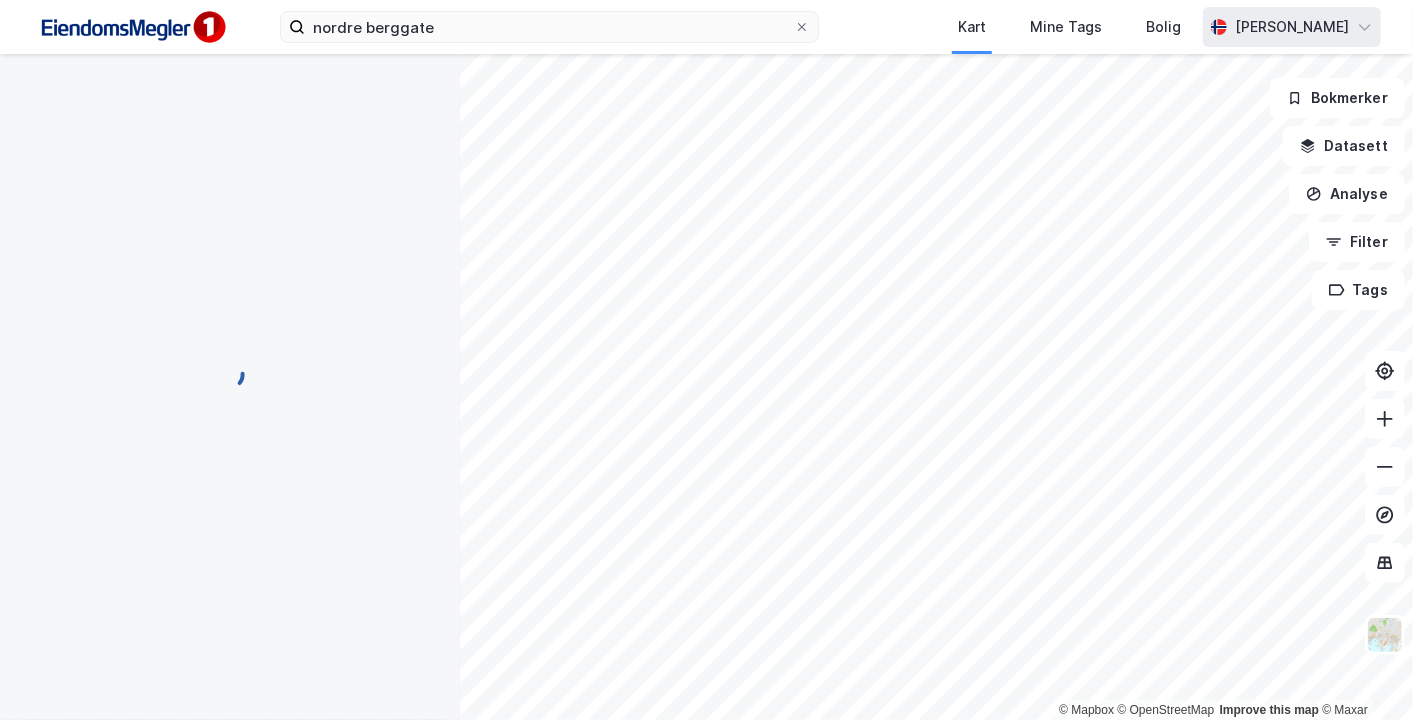 scroll, scrollTop: 48, scrollLeft: 0, axis: vertical 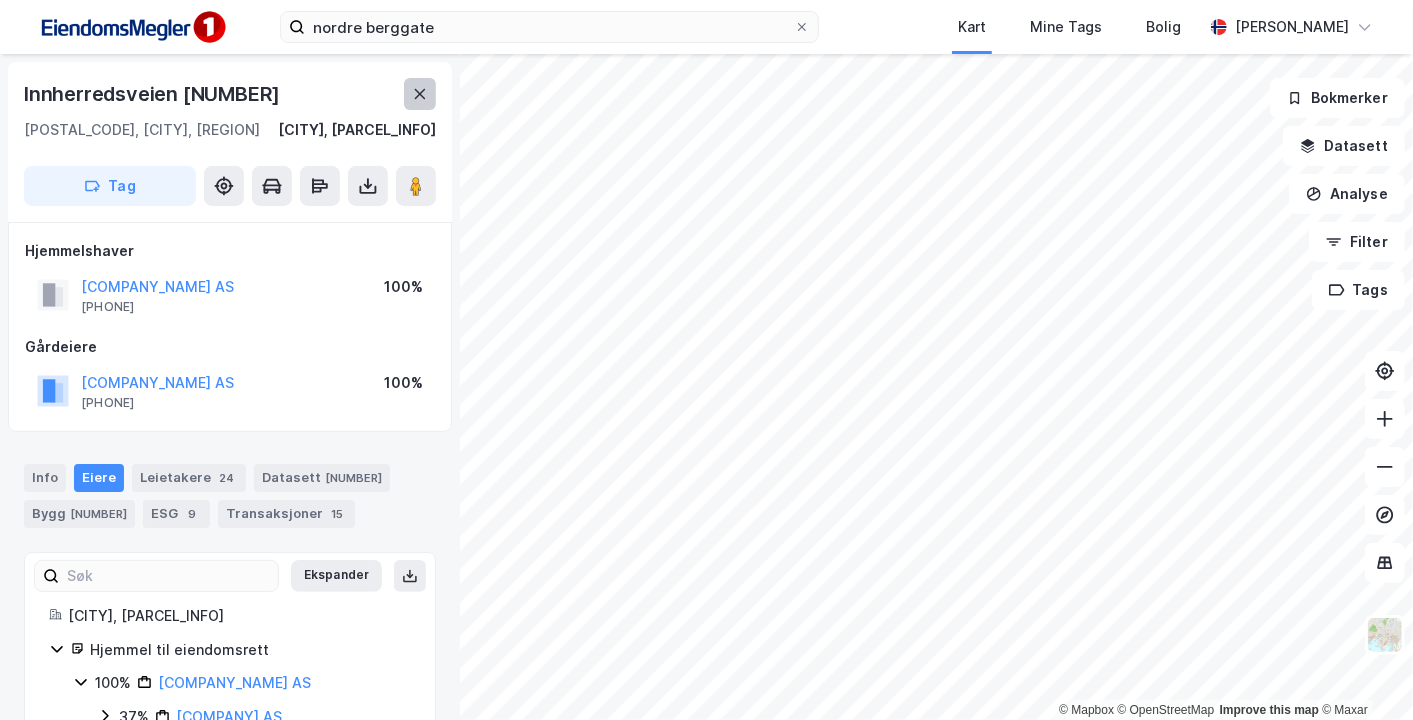 click 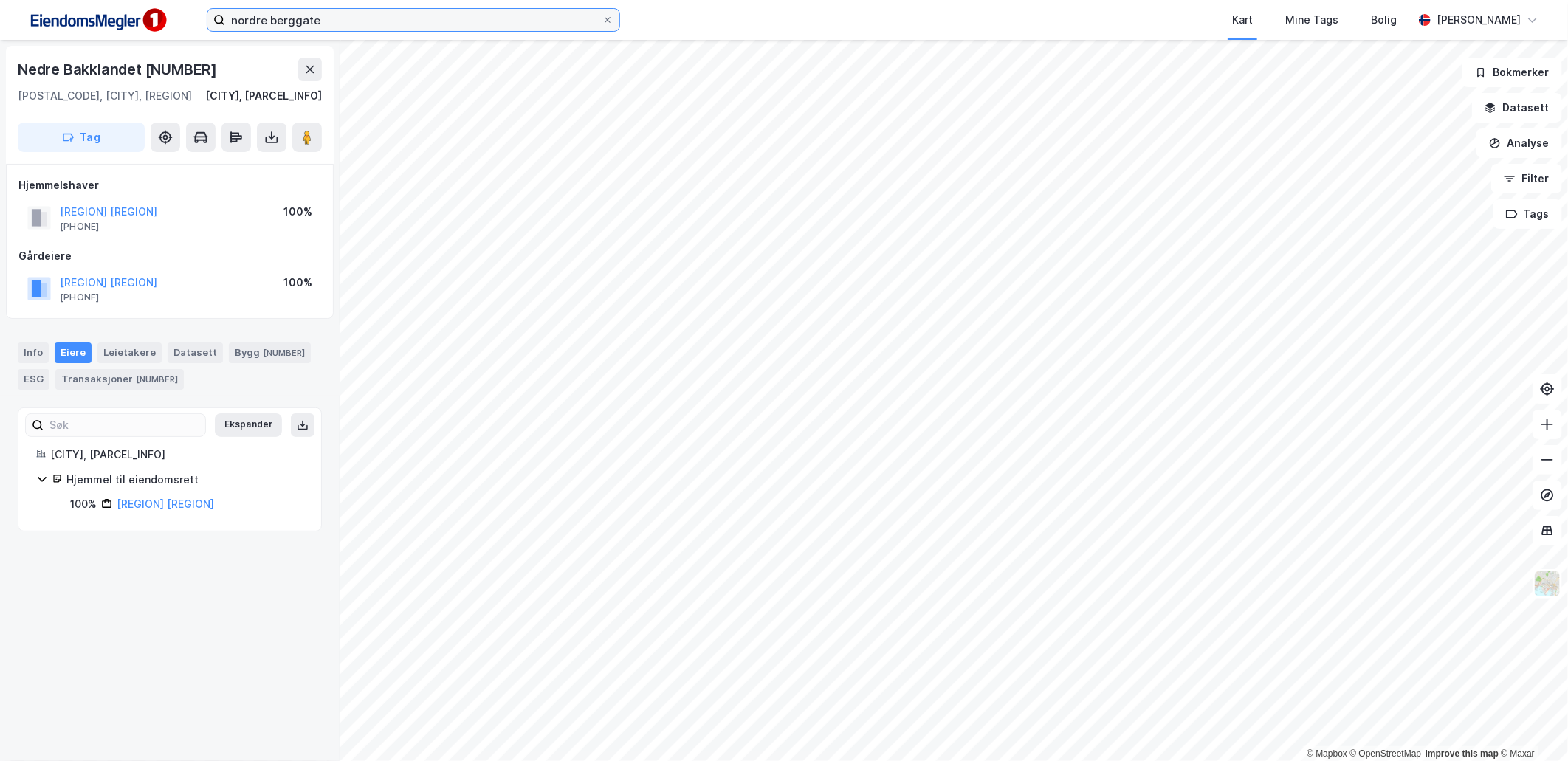 click on "nordre berggate" at bounding box center [413, 20] 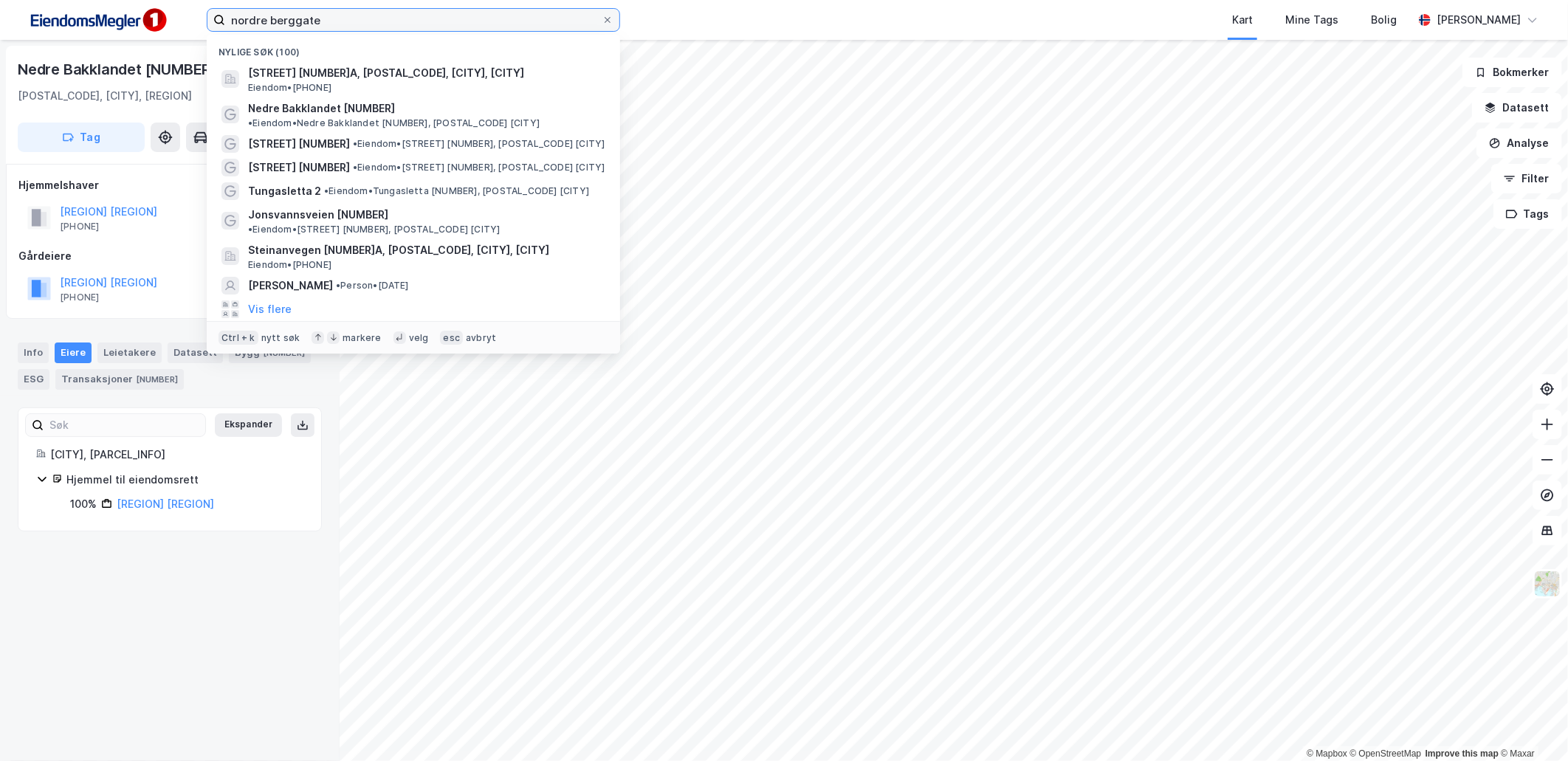click on "nordre berggate" at bounding box center [413, 20] 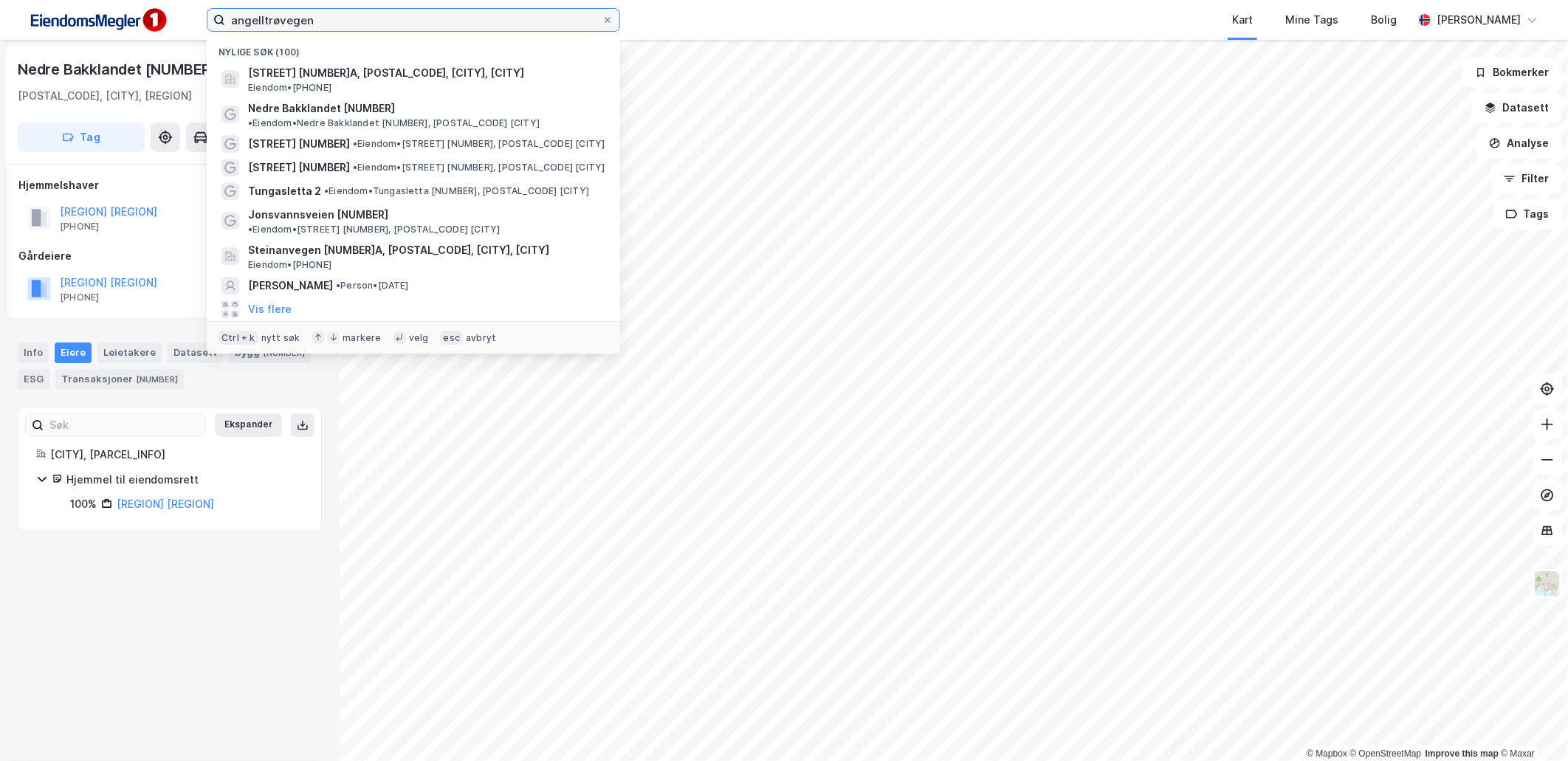 type on "angelltrøvegen" 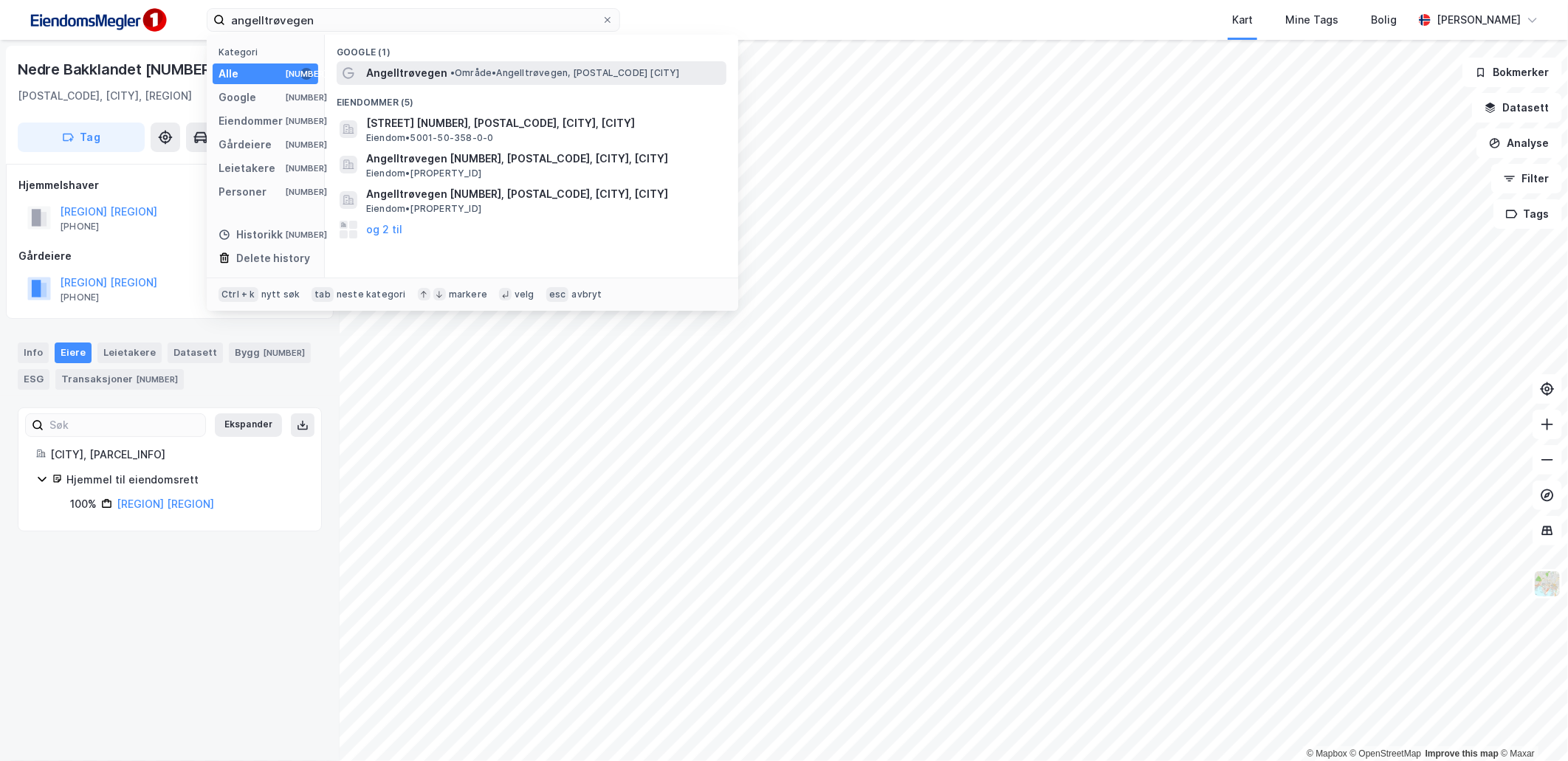click on "•" at bounding box center (453, 72) 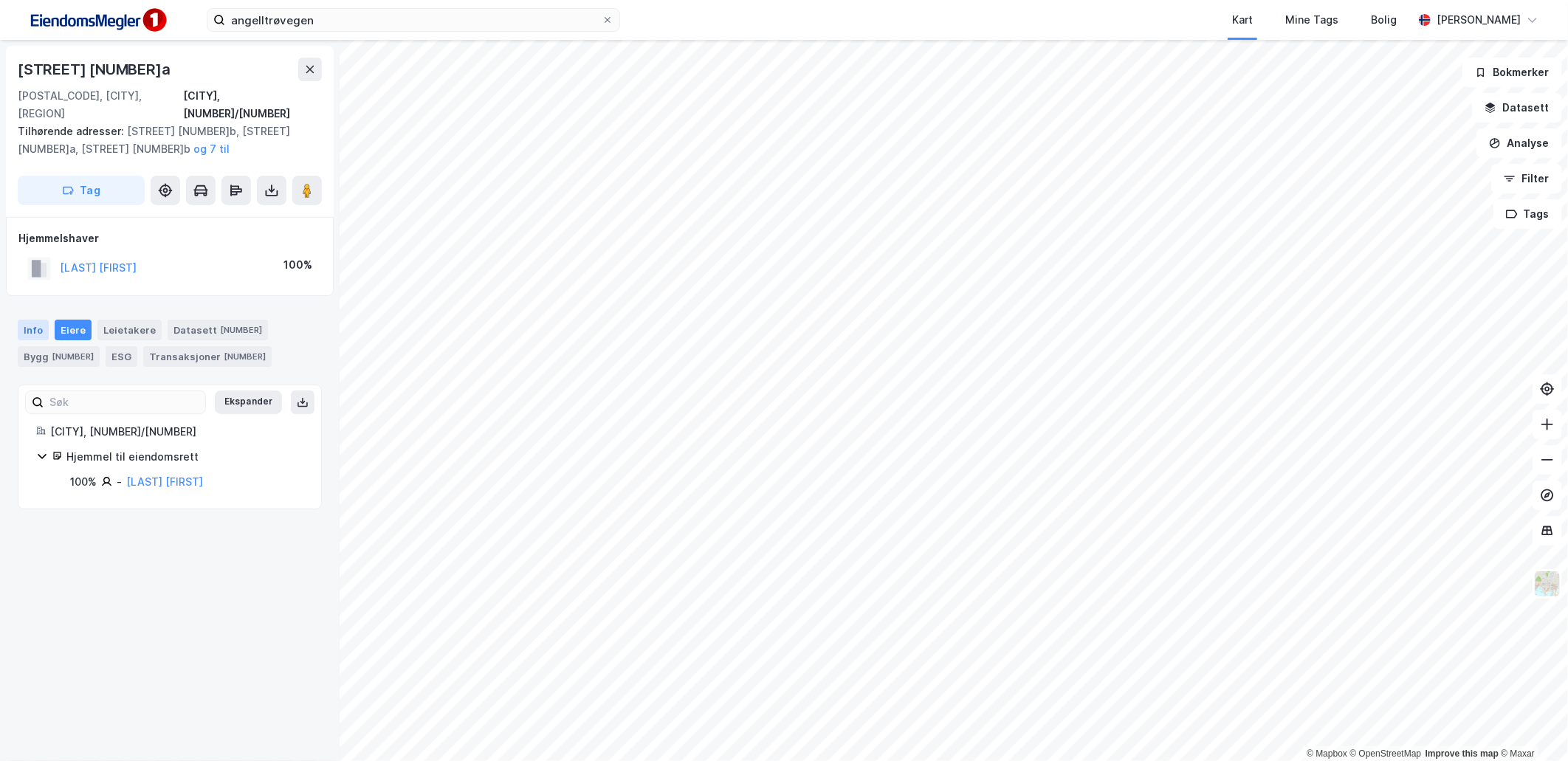 click on "Info" at bounding box center (33, 330) 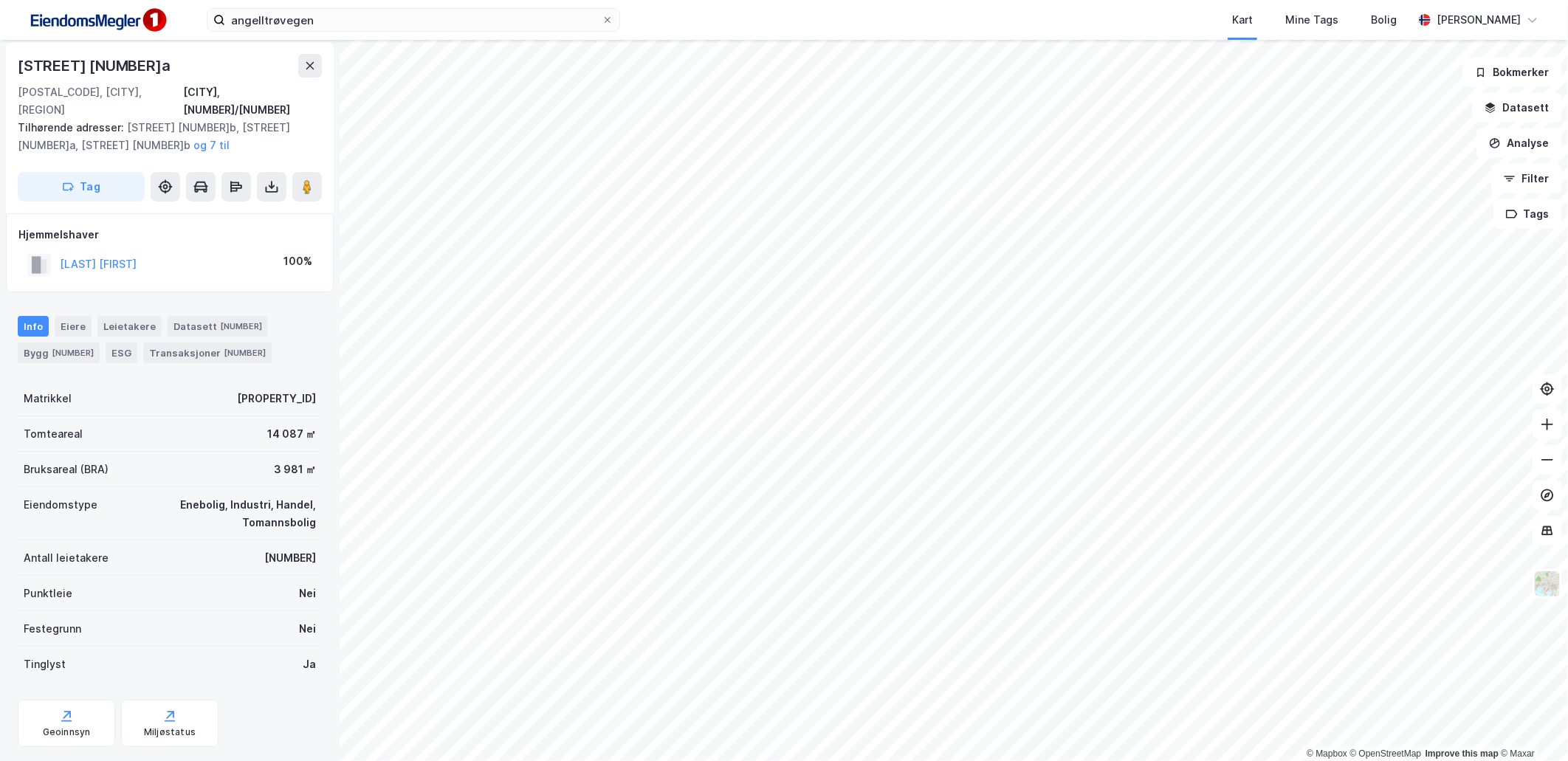 scroll, scrollTop: 0, scrollLeft: 0, axis: both 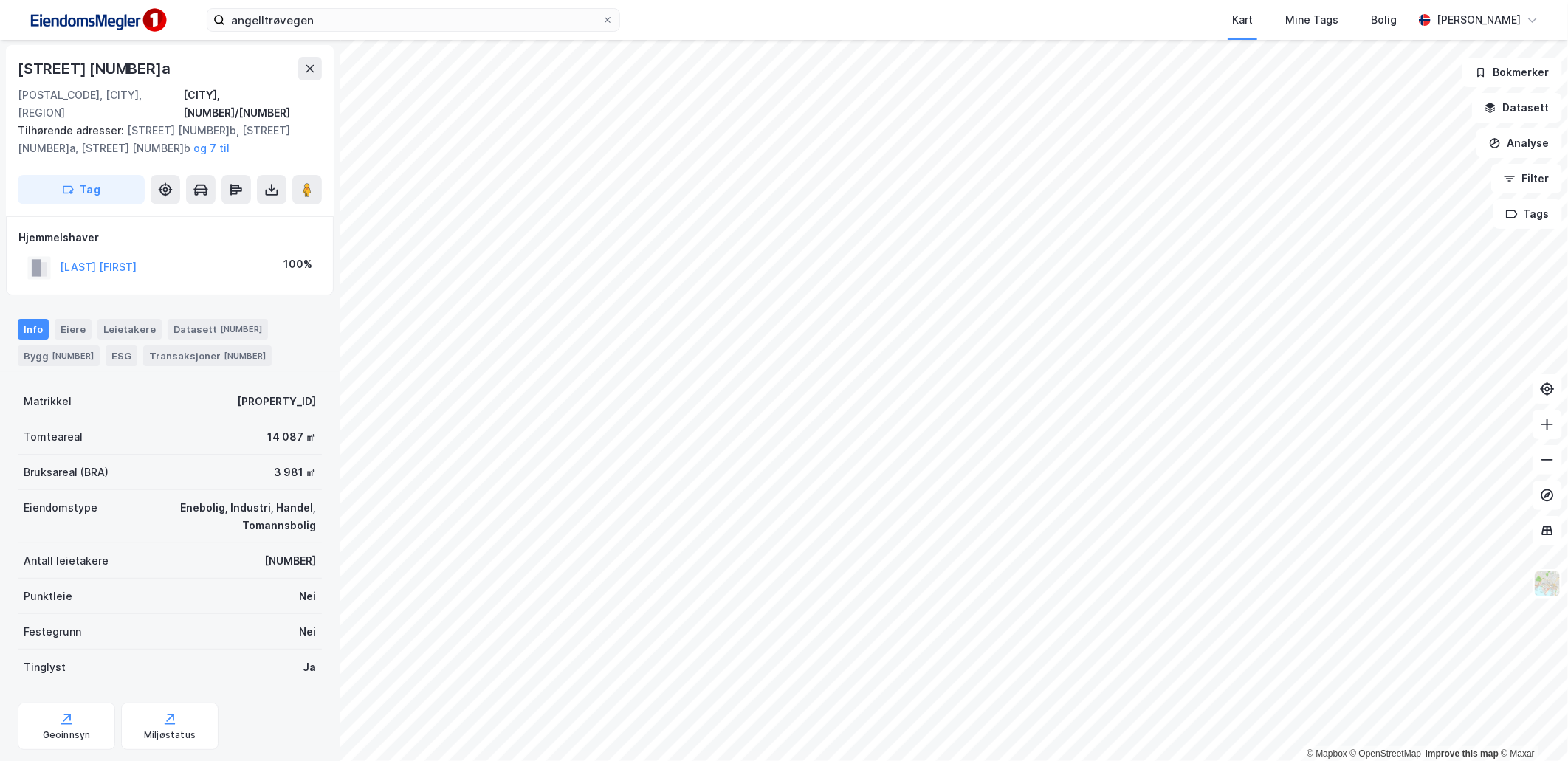 drag, startPoint x: 136, startPoint y: 248, endPoint x: 106, endPoint y: 242, distance: 30.594117 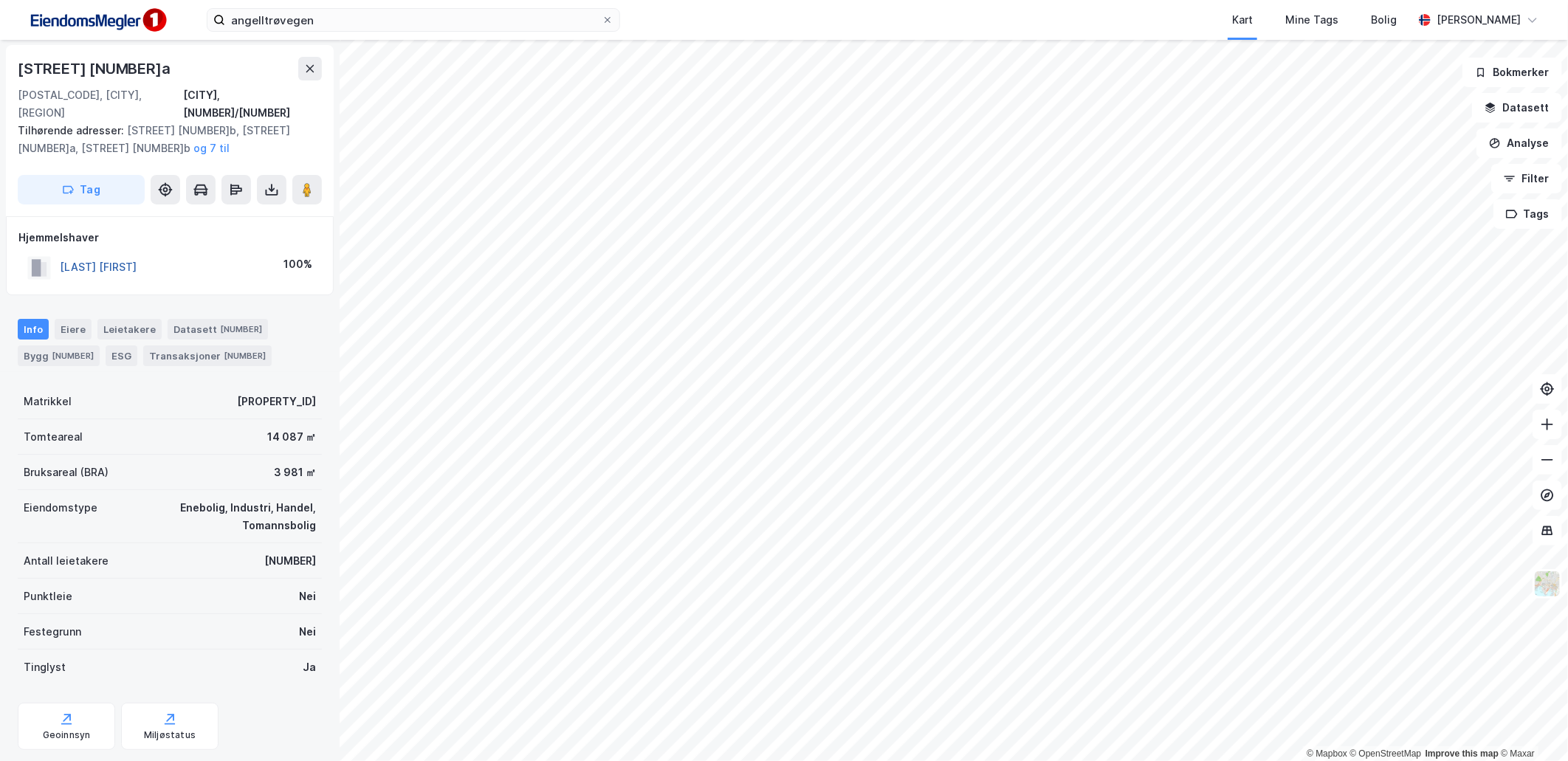click on "[LAST] [FIRST]" at bounding box center (0, 0) 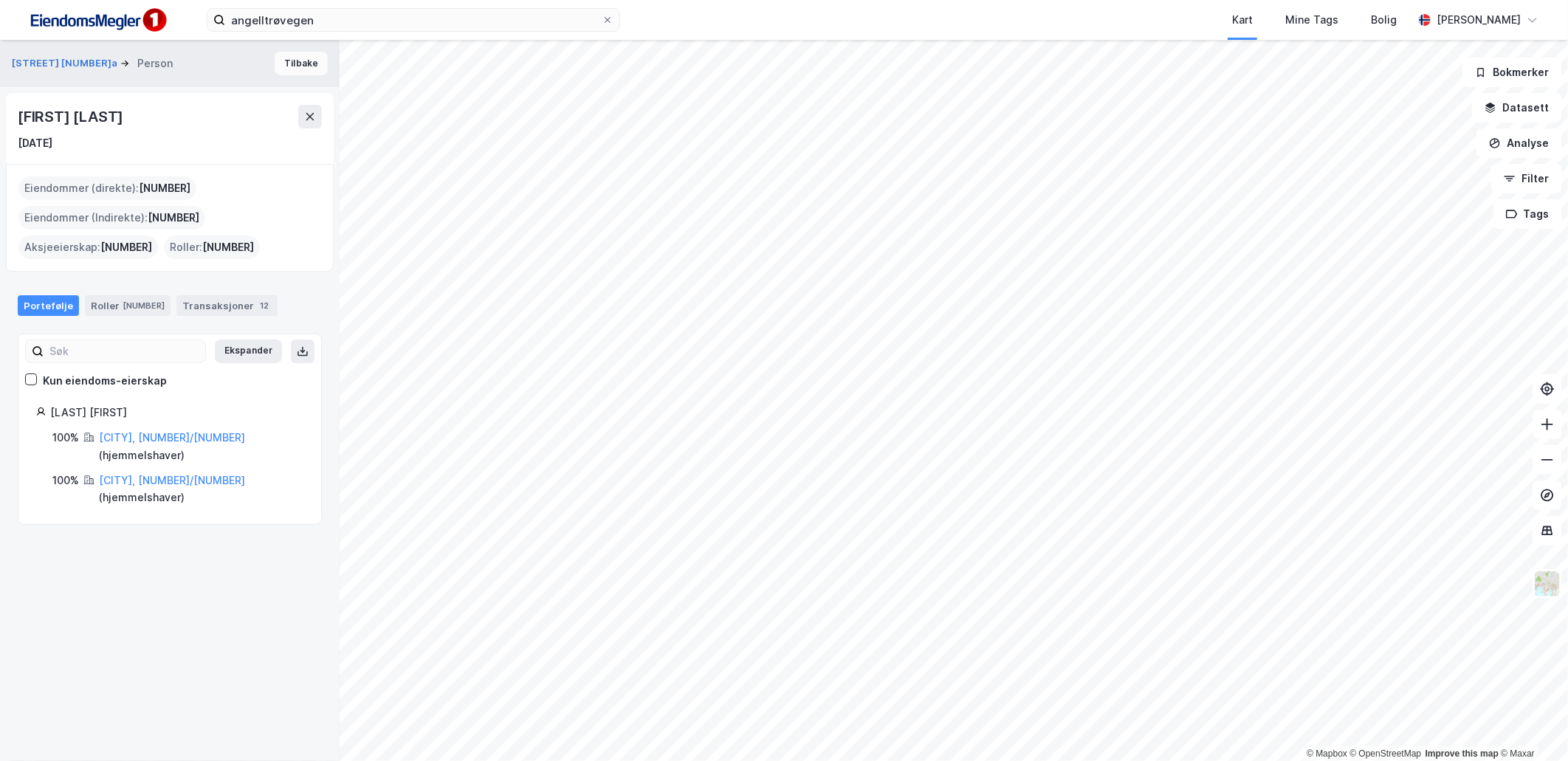 click on "Tilbake" at bounding box center [301, 63] 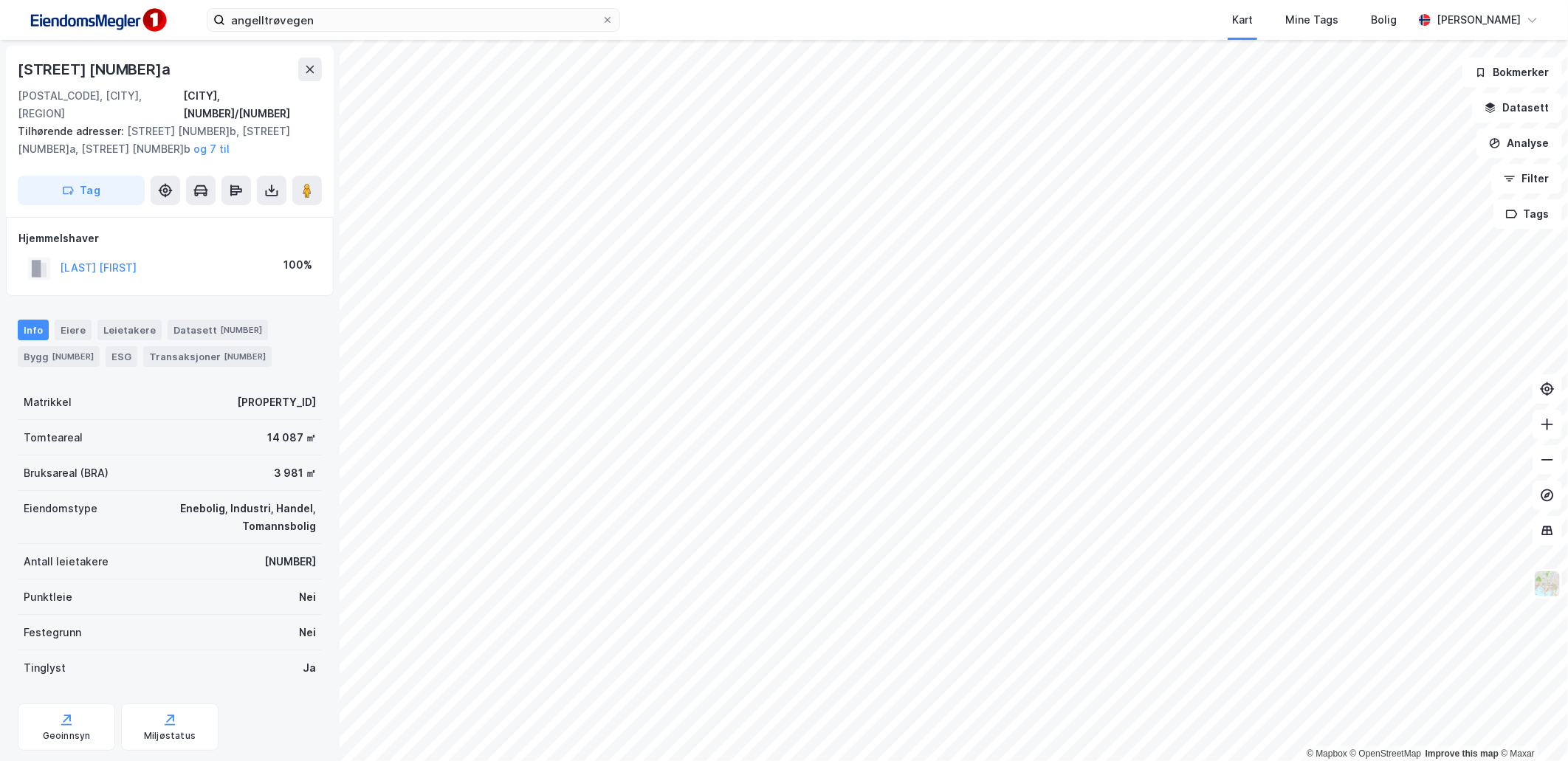 scroll, scrollTop: 1, scrollLeft: 0, axis: vertical 